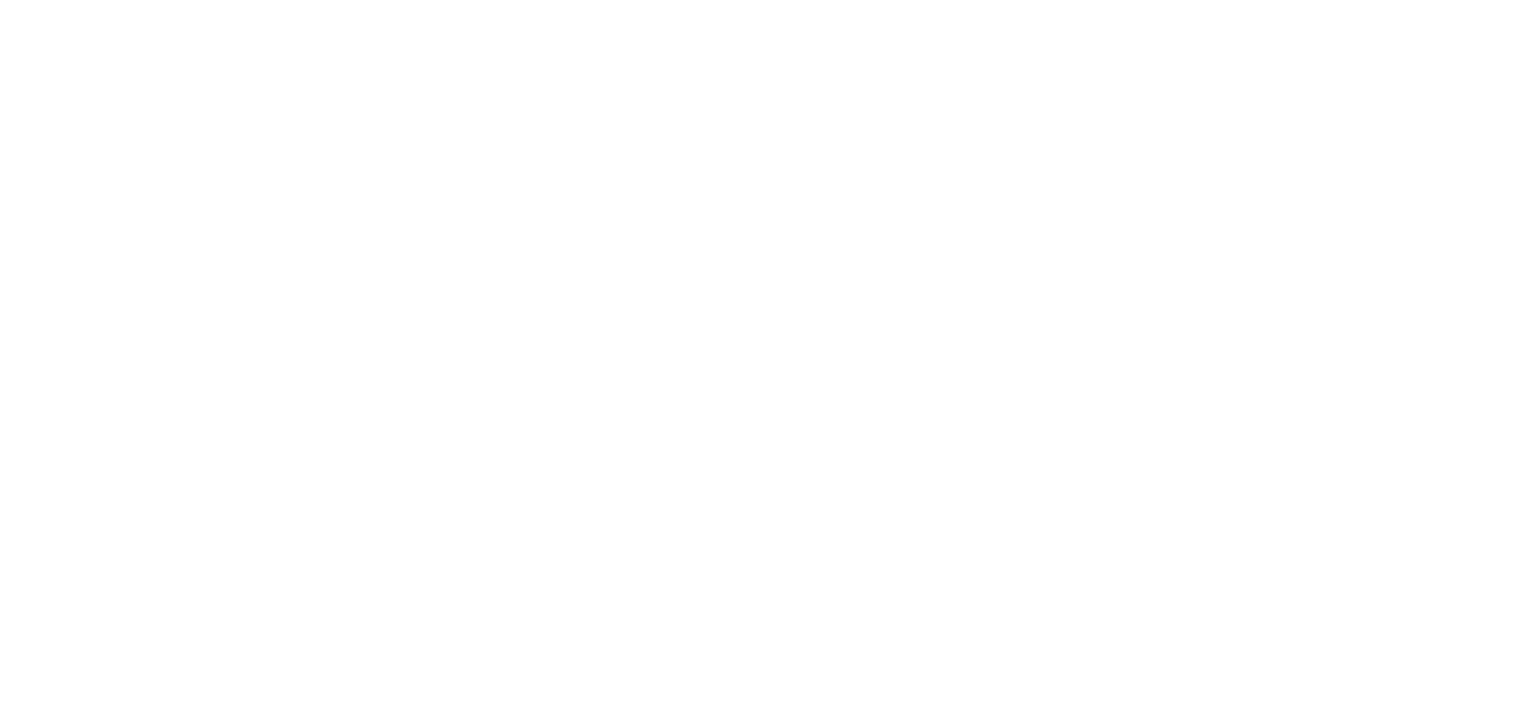 scroll, scrollTop: 0, scrollLeft: 0, axis: both 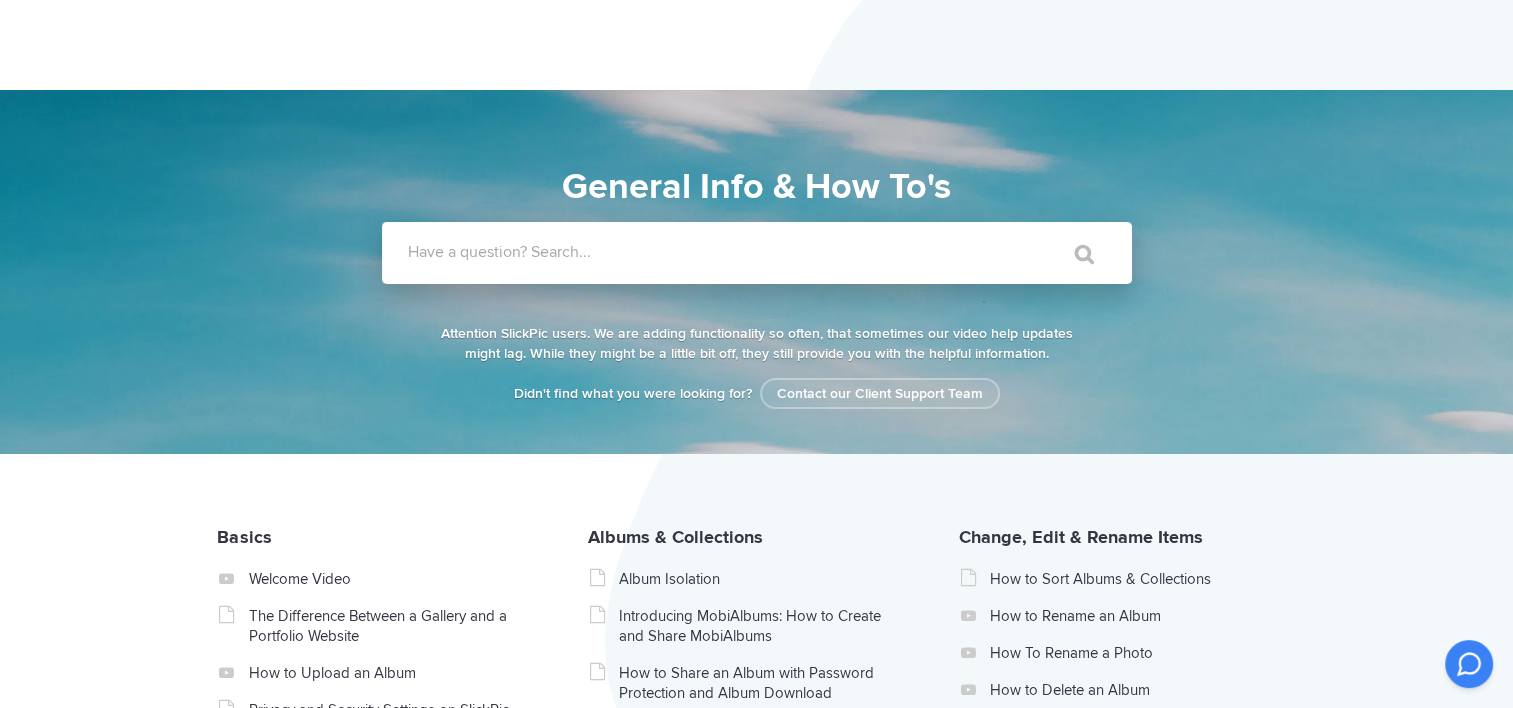 click on "Have a question? Search..." at bounding box center (783, 252) 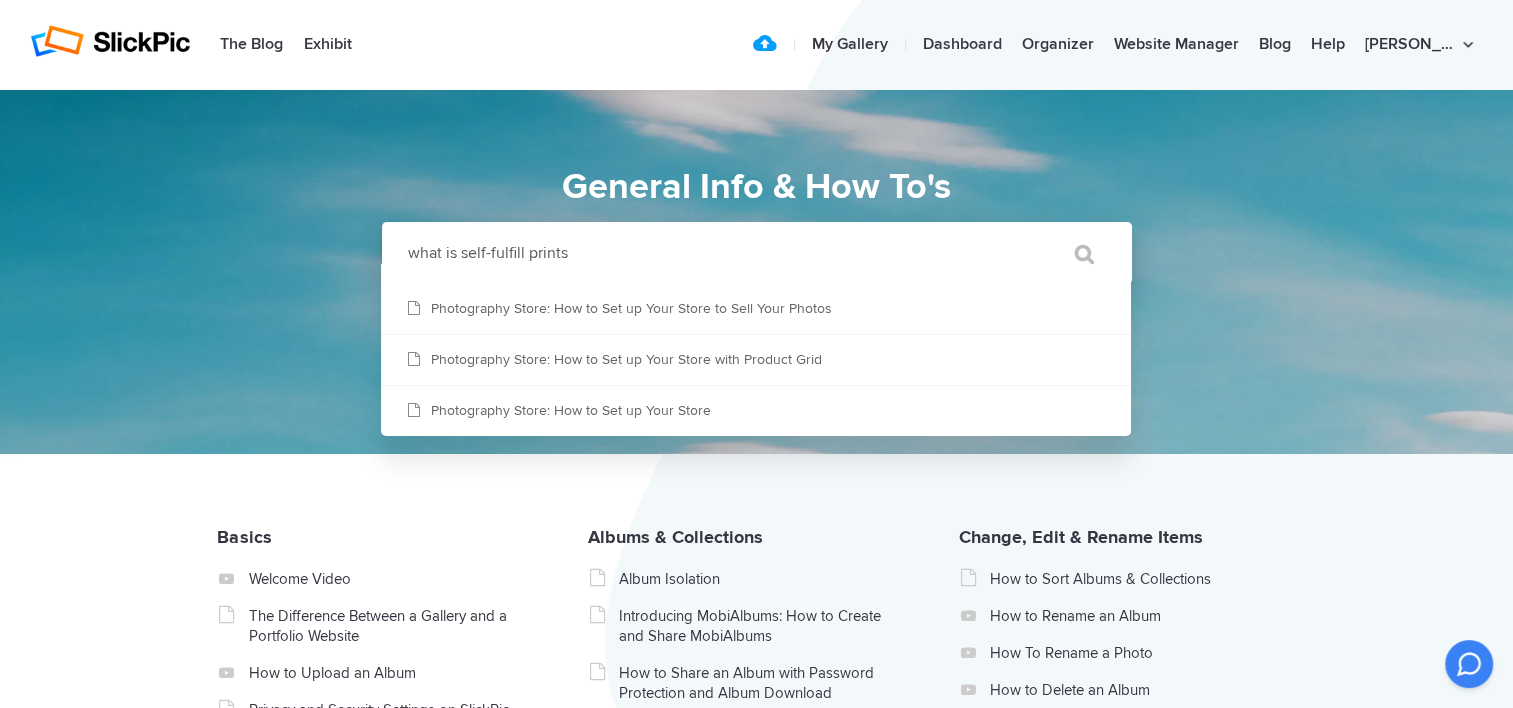 type on "what is self-fulfill prints" 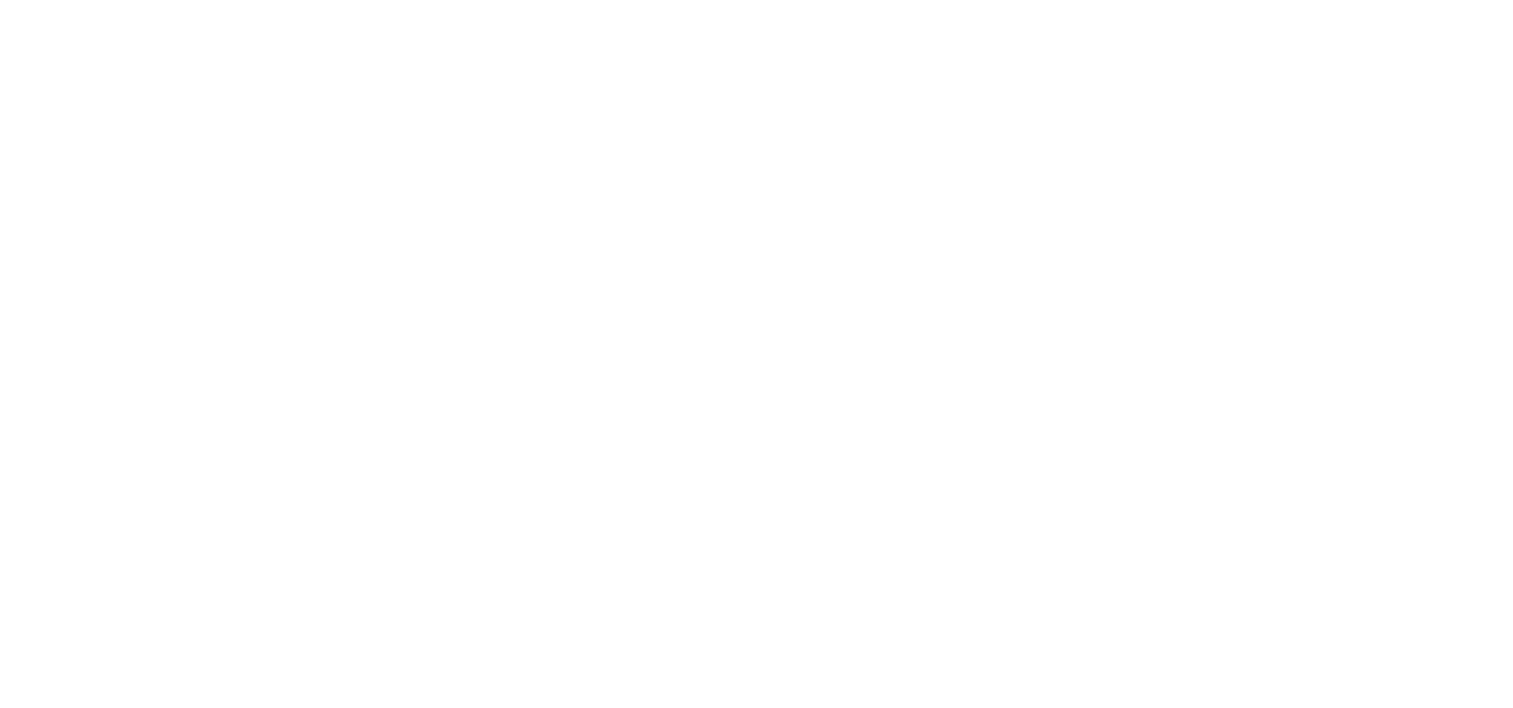scroll, scrollTop: 0, scrollLeft: 0, axis: both 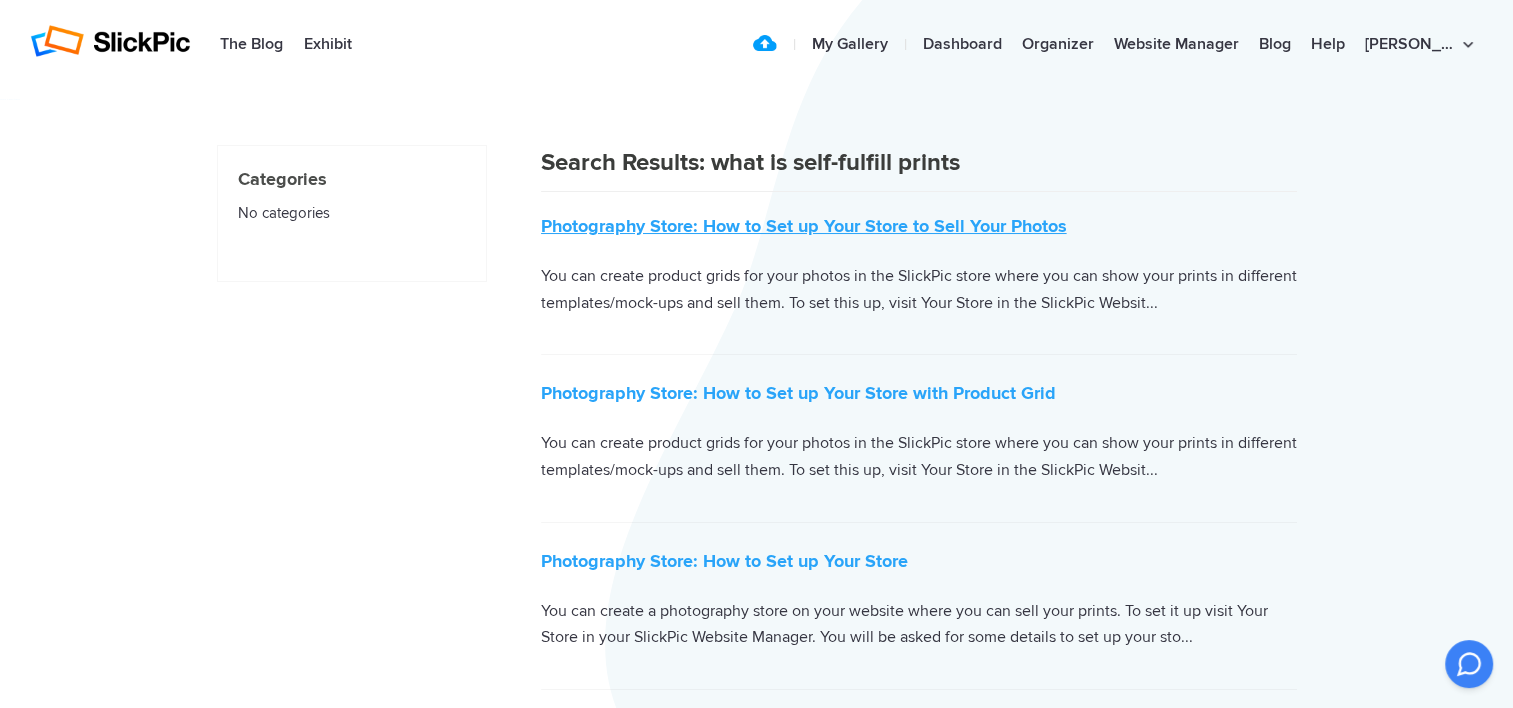 click on "Photography Store: How to Set up Your Store to Sell Your Photos" at bounding box center [804, 226] 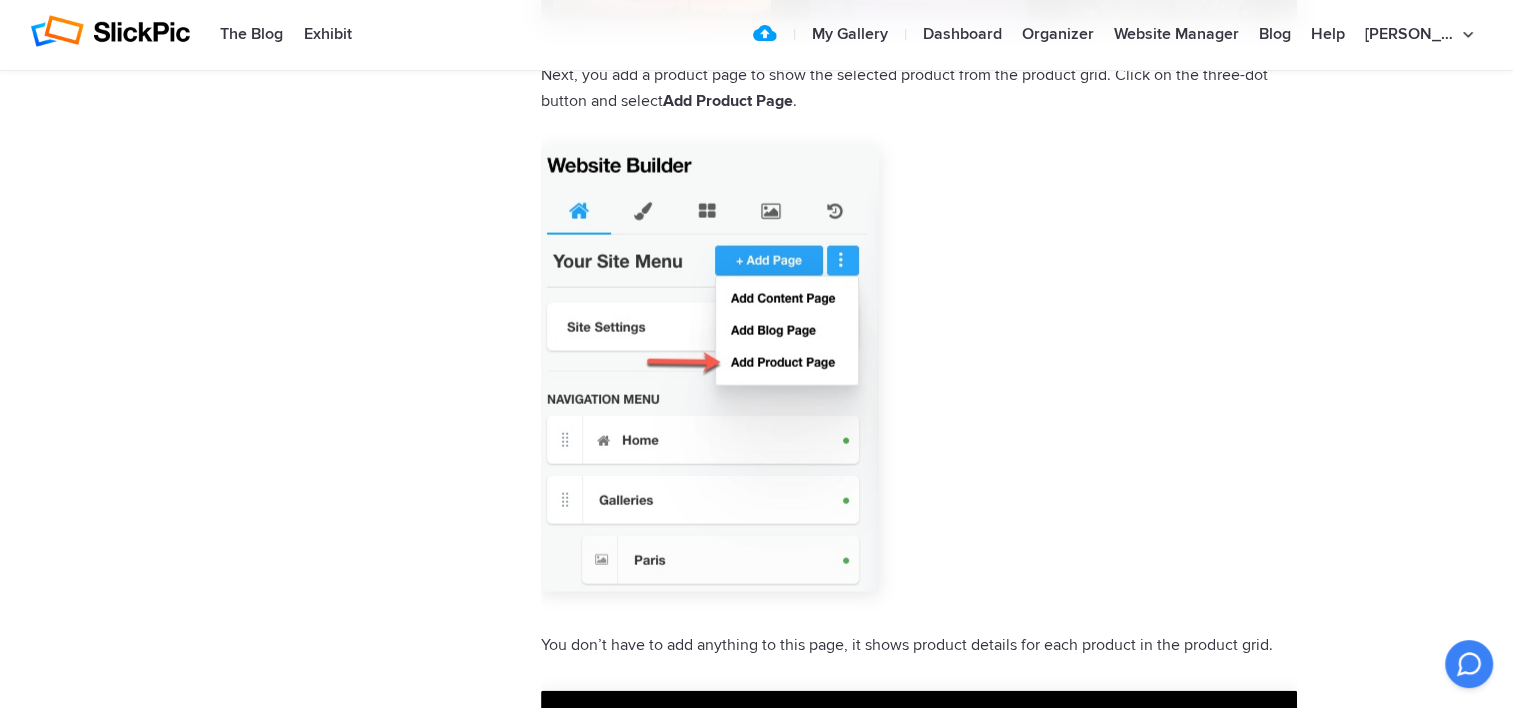 scroll, scrollTop: 12000, scrollLeft: 0, axis: vertical 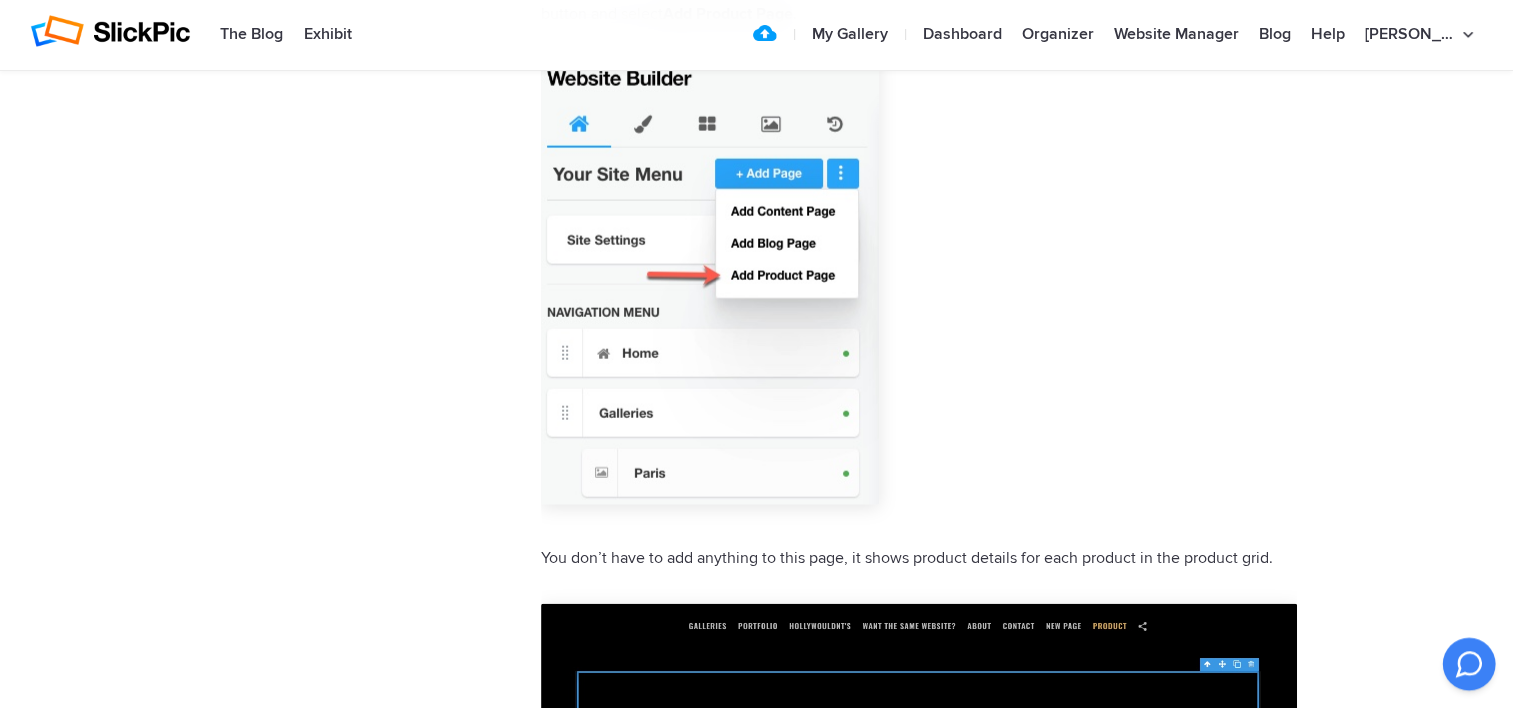 click 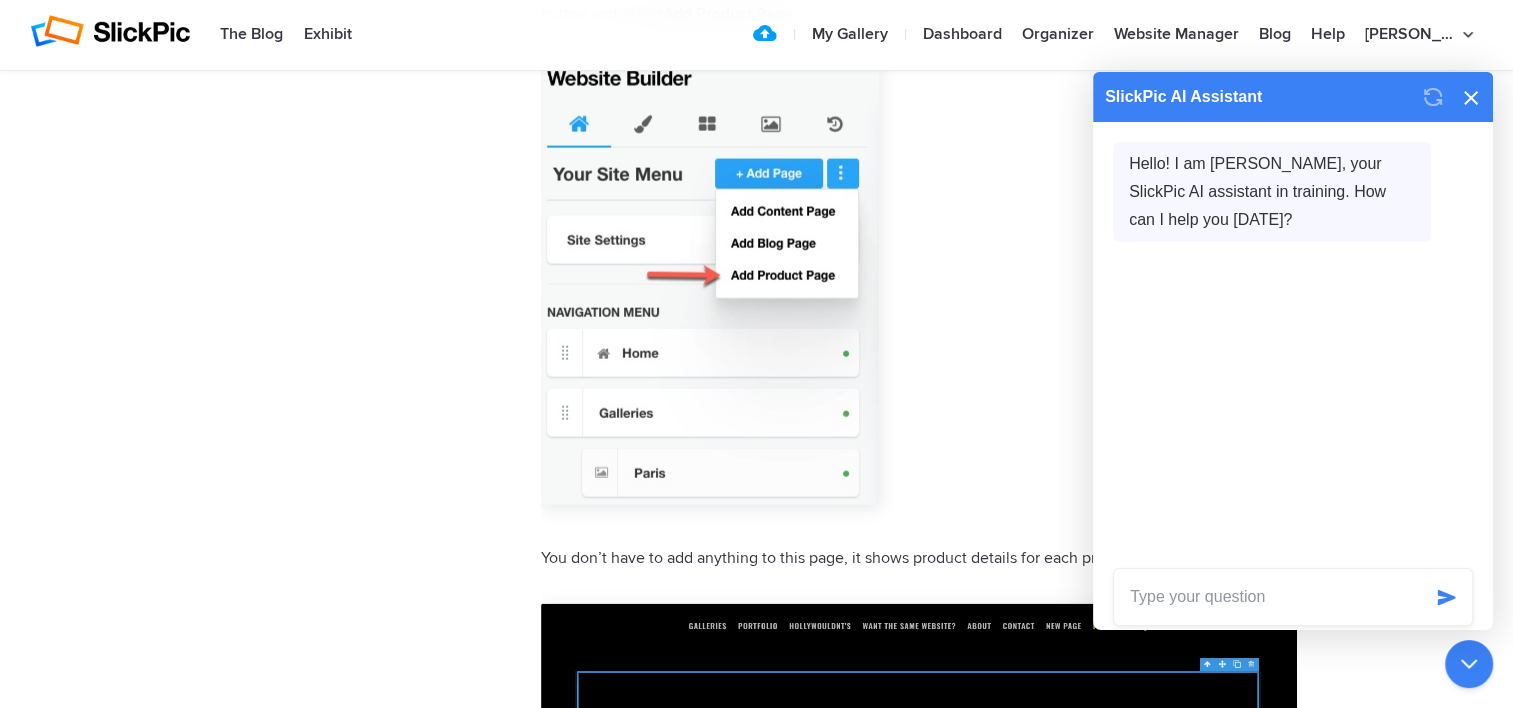 click 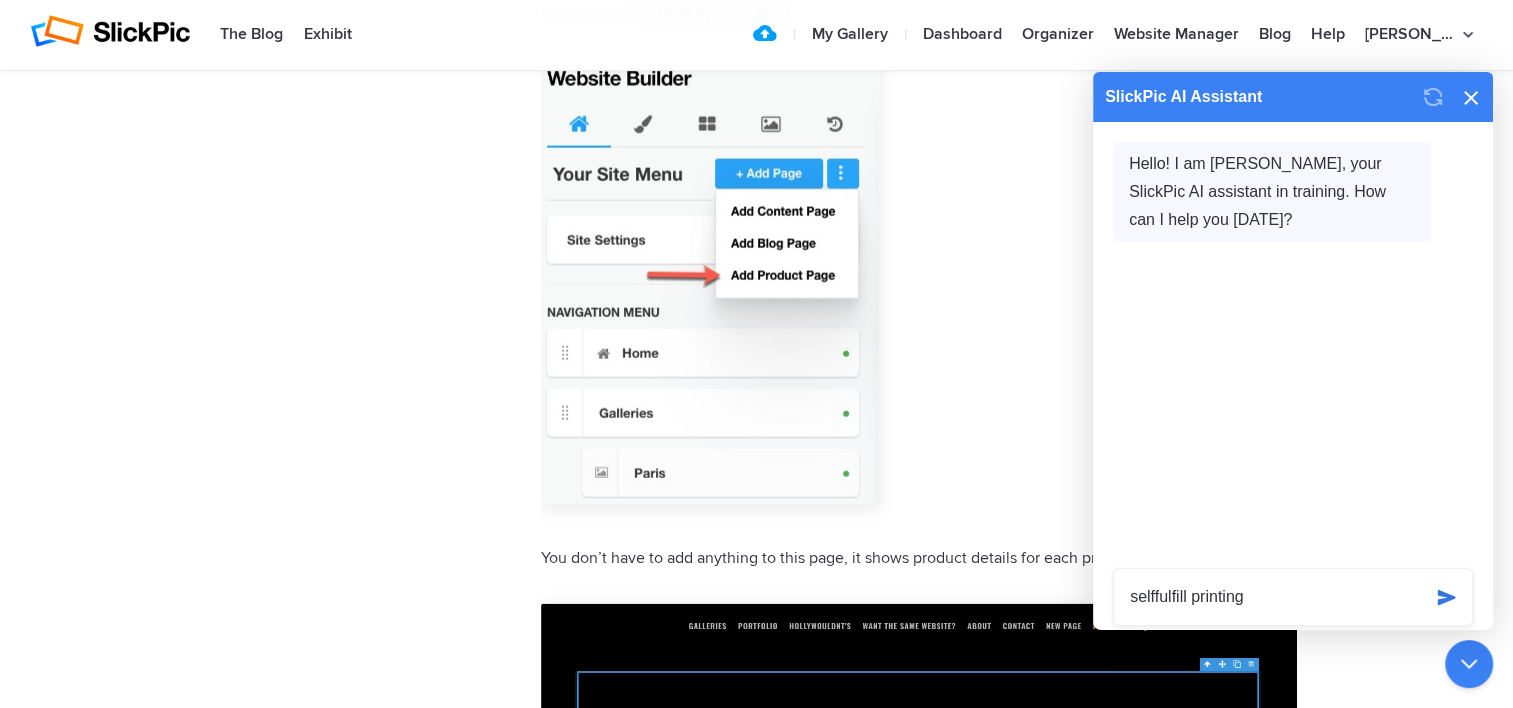 type on "selffulfill printing" 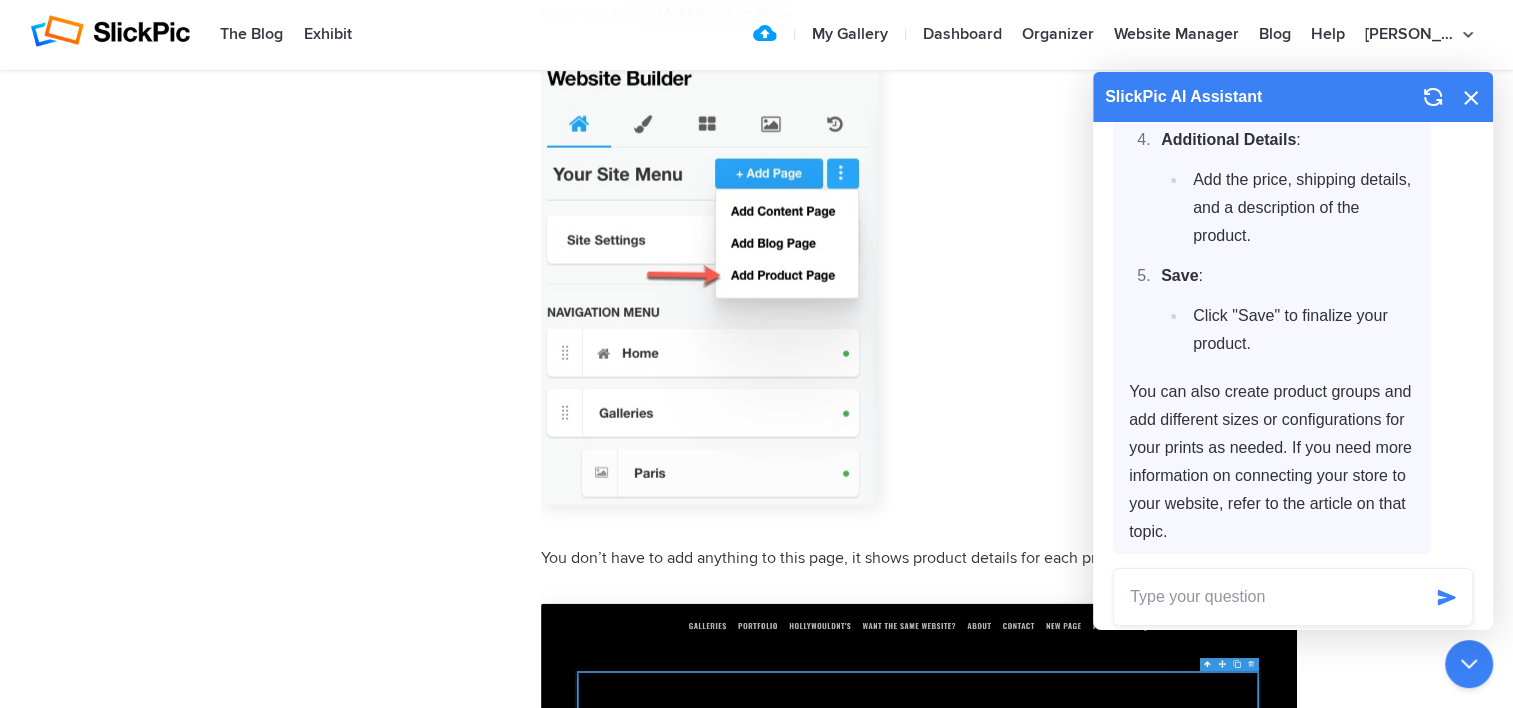 scroll, scrollTop: 701, scrollLeft: 0, axis: vertical 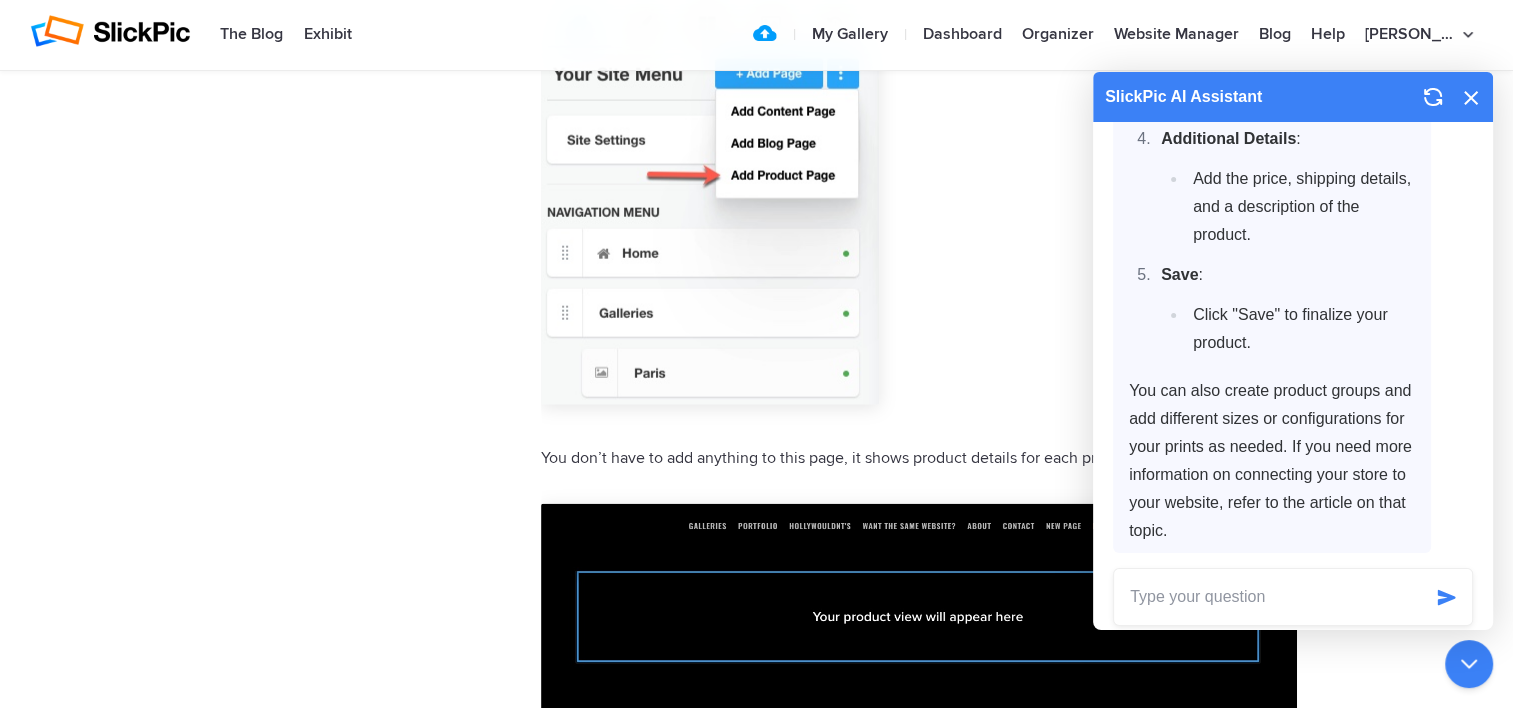 click 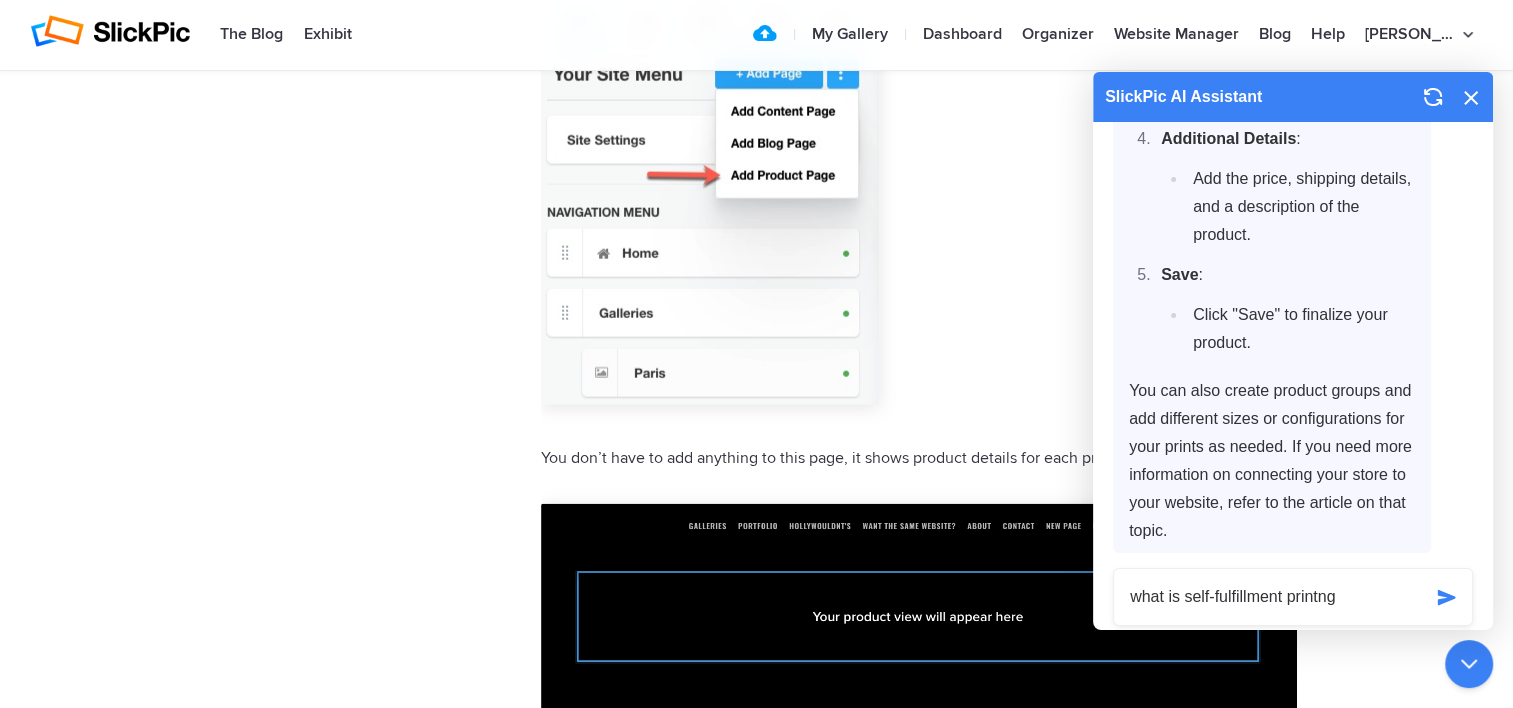 type on "what is self-fulfillment printng" 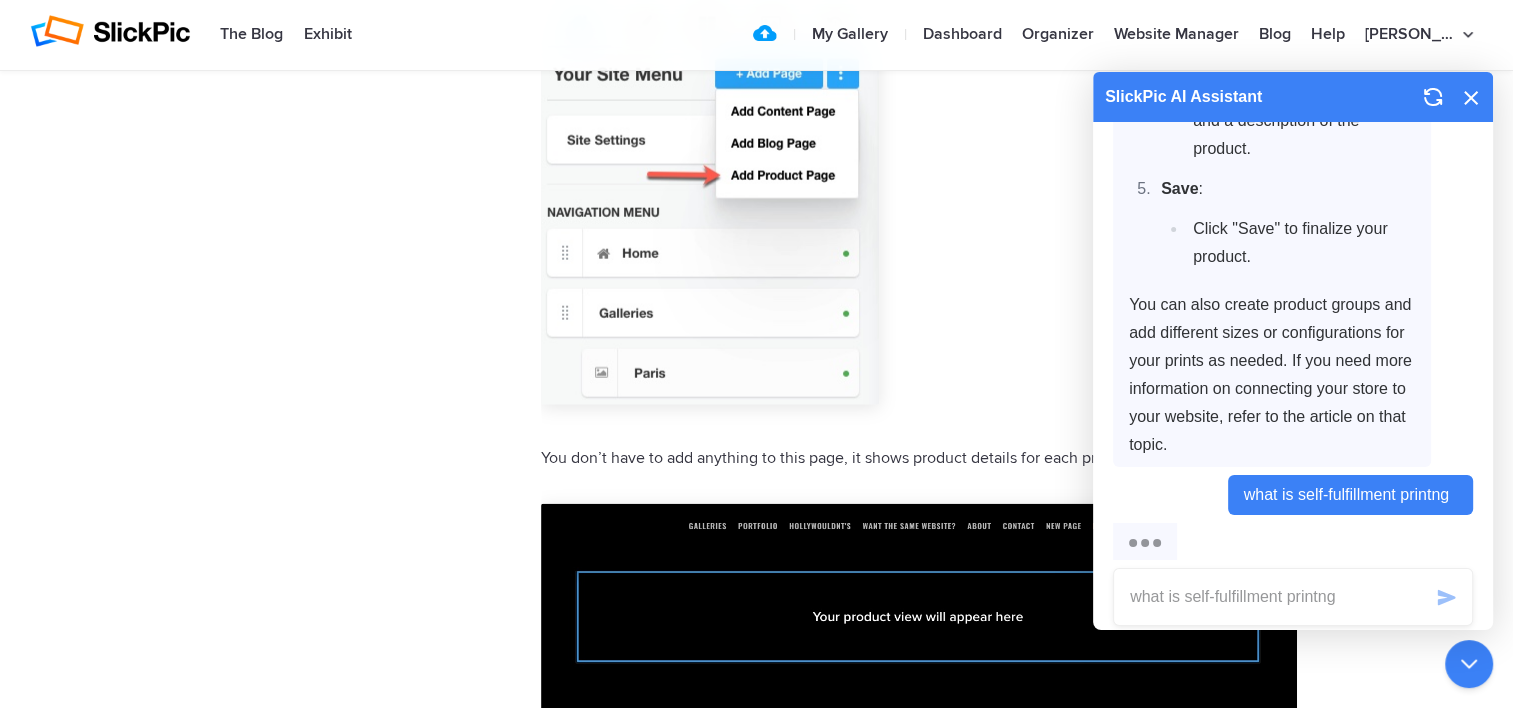 scroll, scrollTop: 797, scrollLeft: 0, axis: vertical 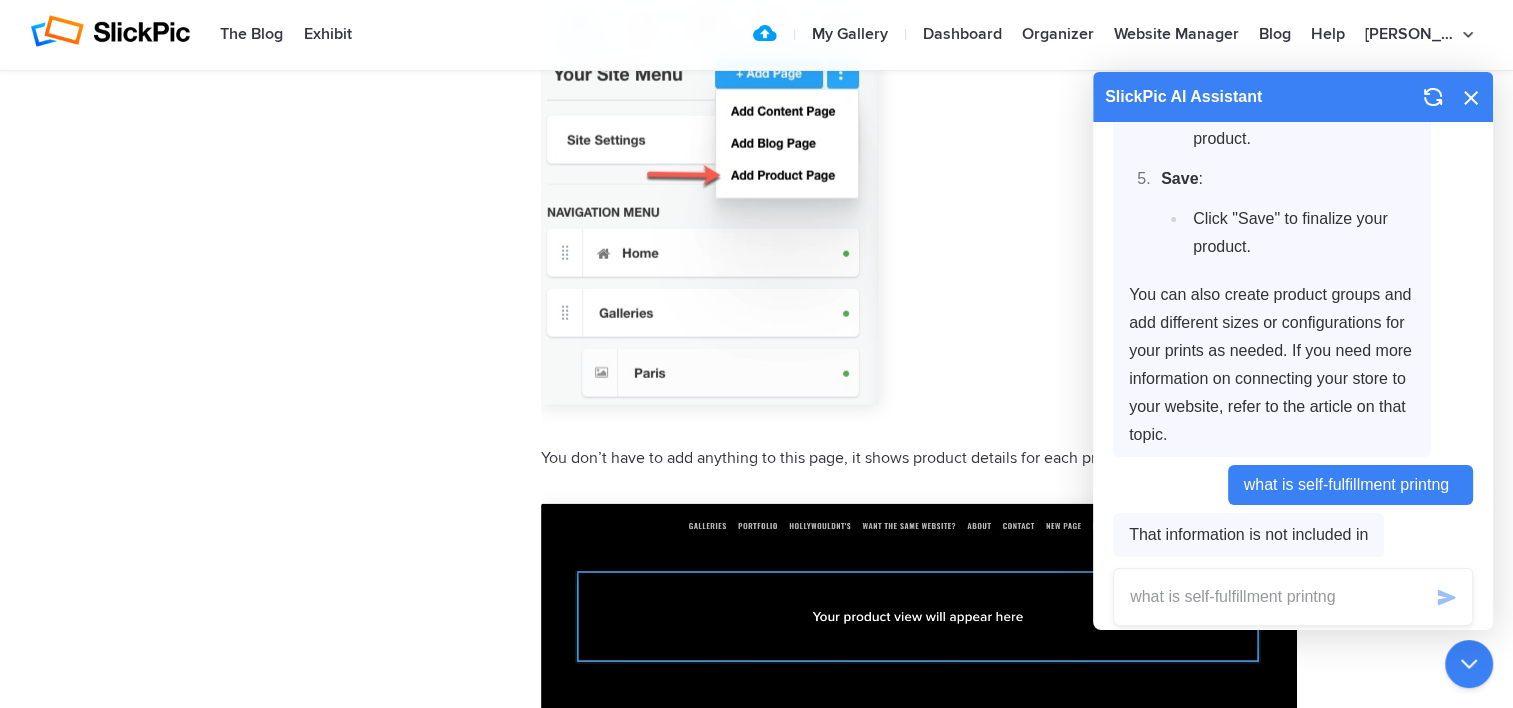 type 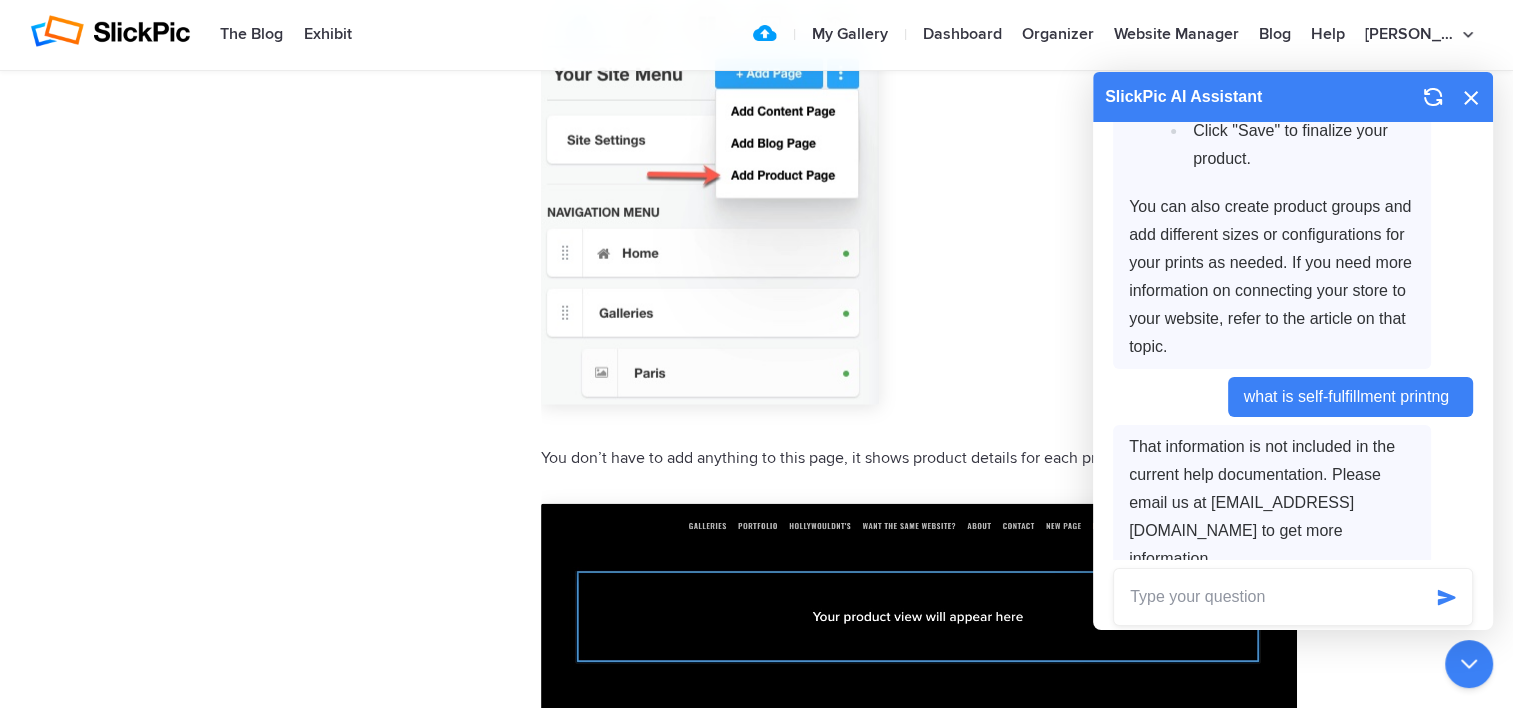 scroll, scrollTop: 885, scrollLeft: 0, axis: vertical 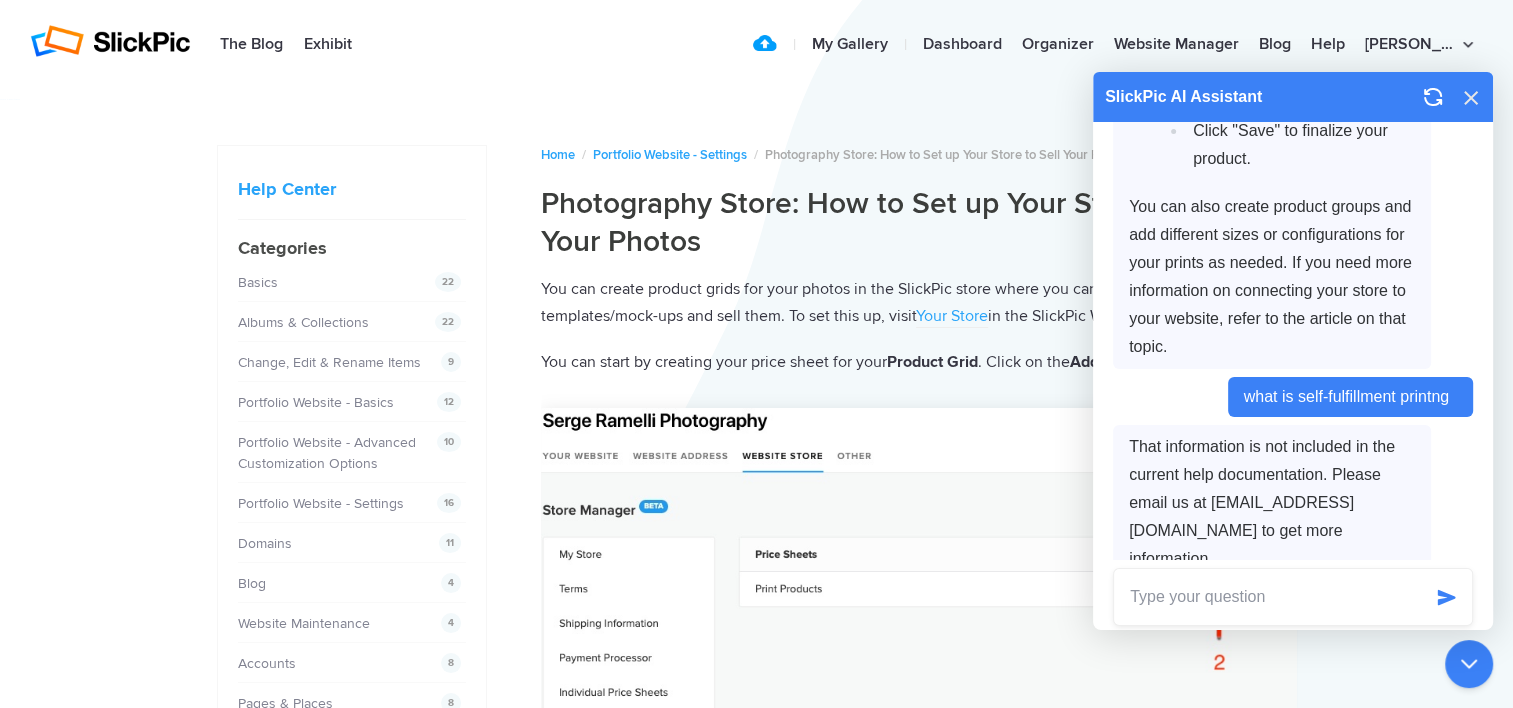 click 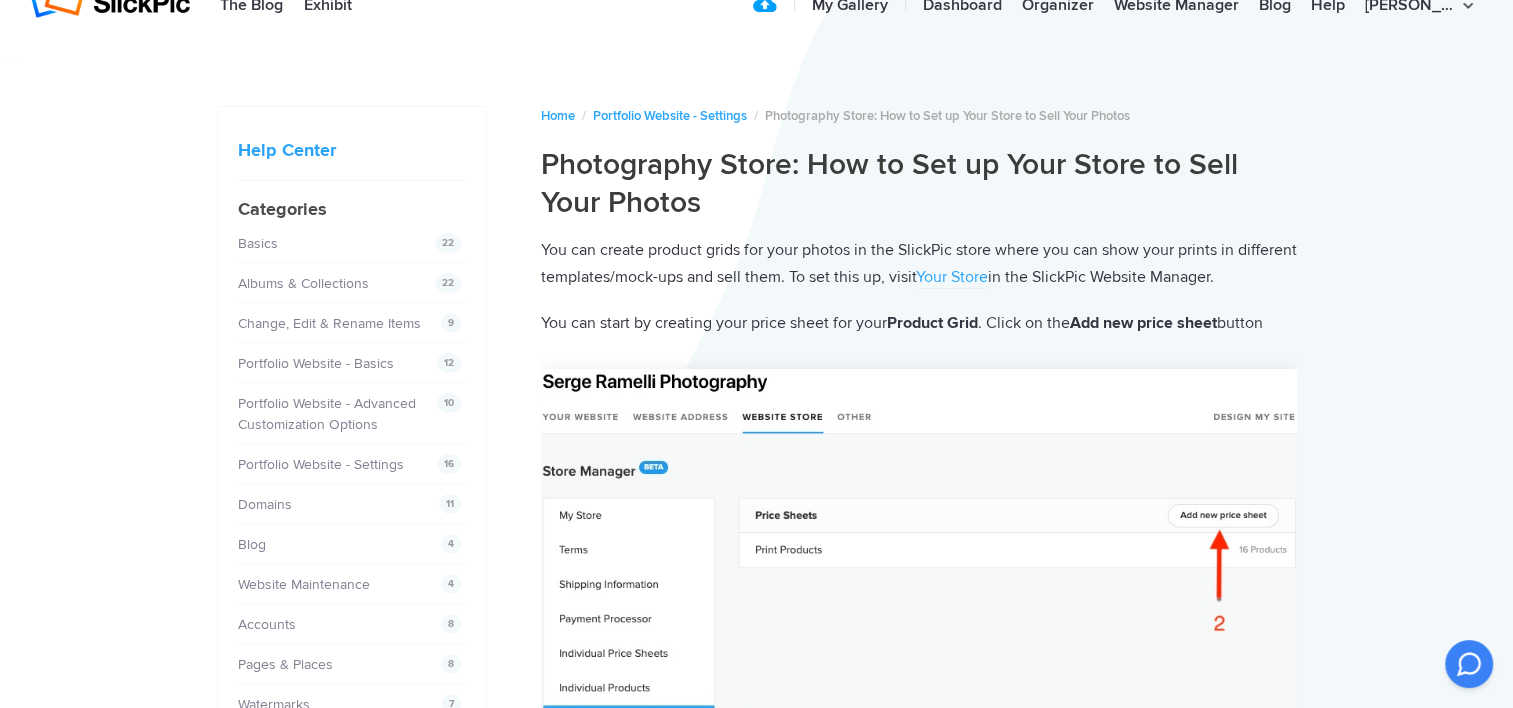 scroll, scrollTop: 0, scrollLeft: 0, axis: both 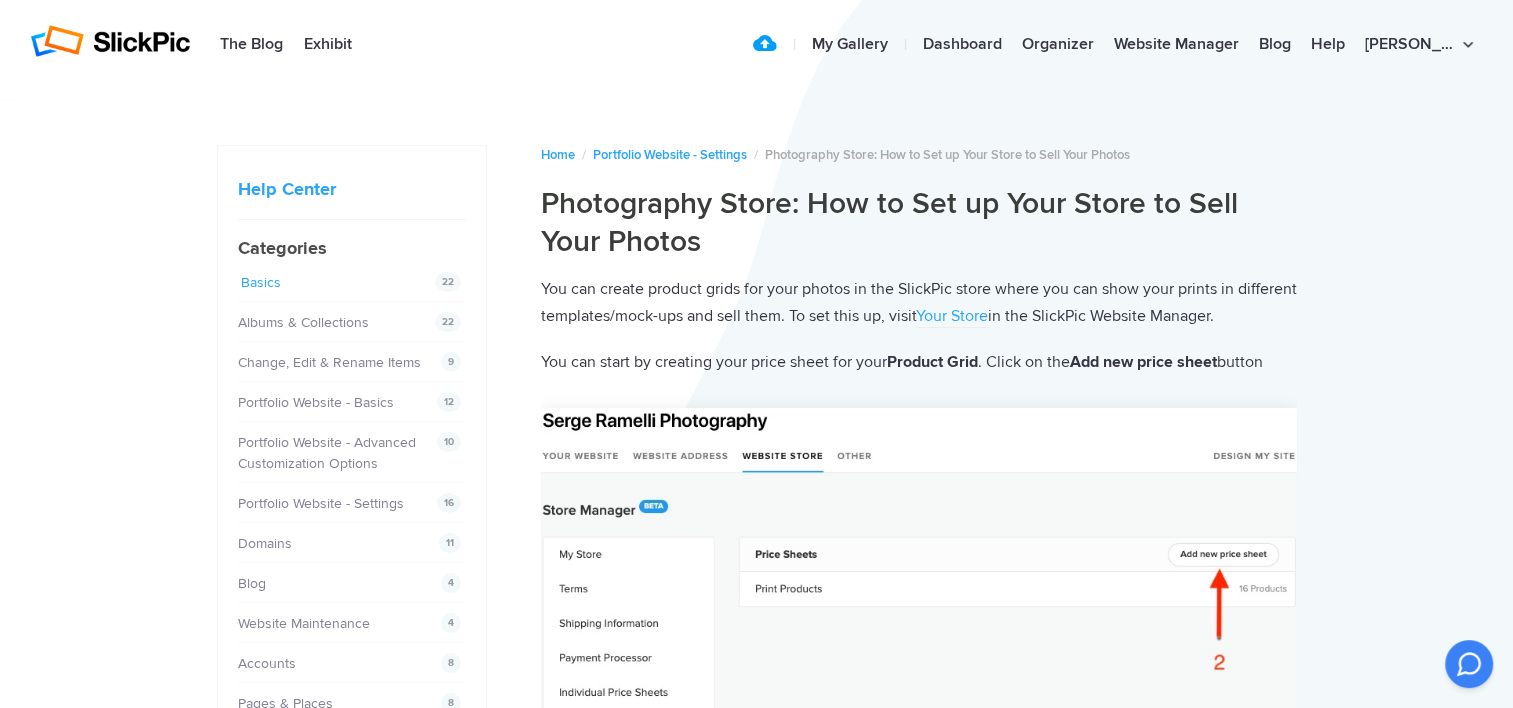 click on "Basics" at bounding box center [261, 282] 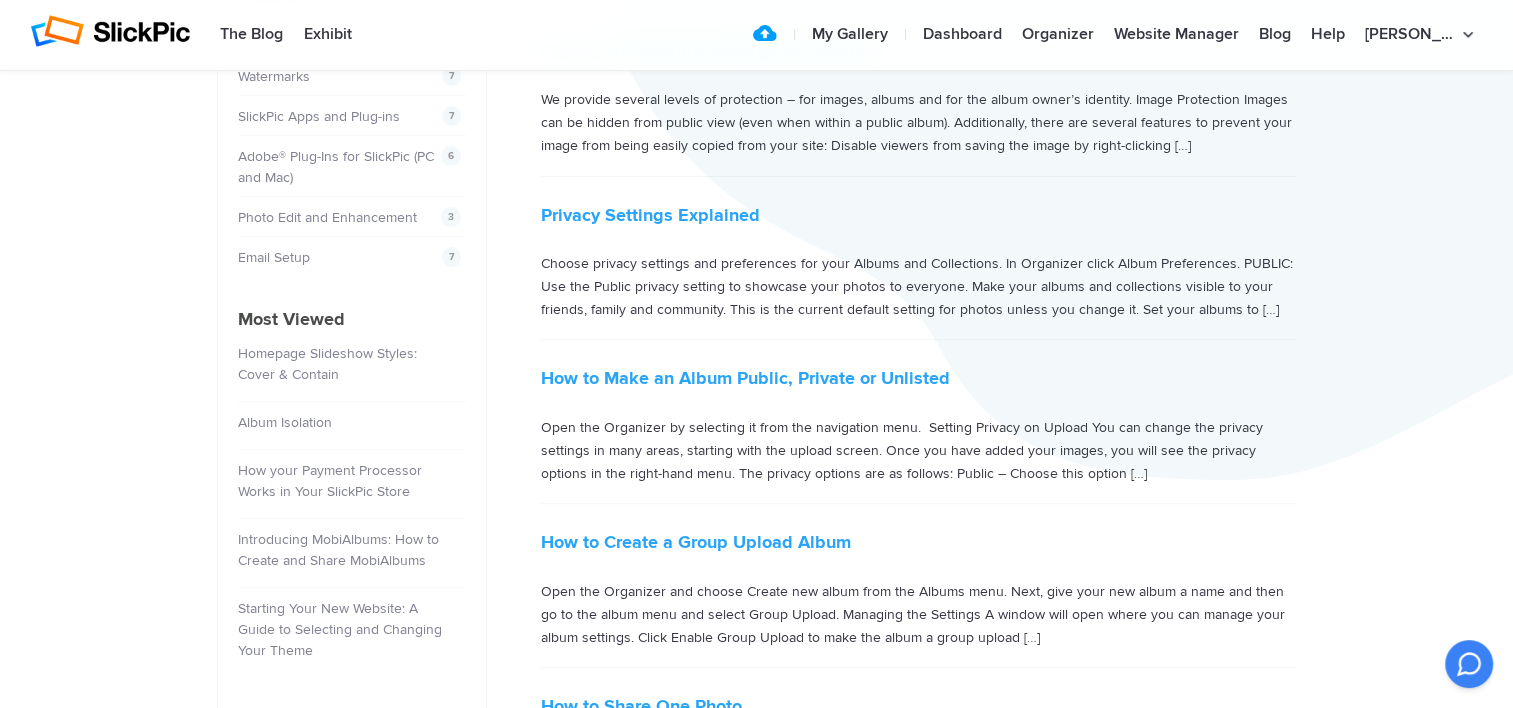 scroll, scrollTop: 700, scrollLeft: 0, axis: vertical 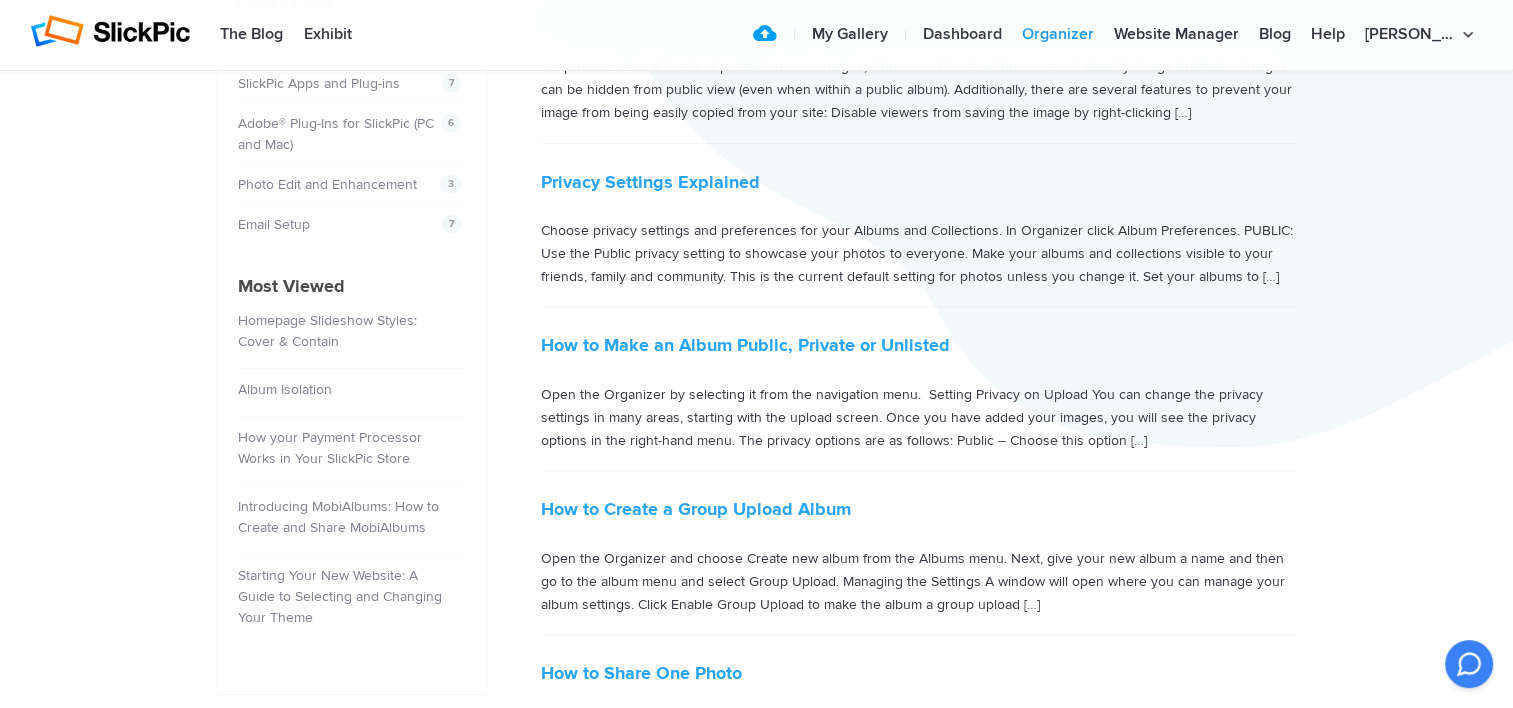 click on "Organizer" at bounding box center (1058, 35) 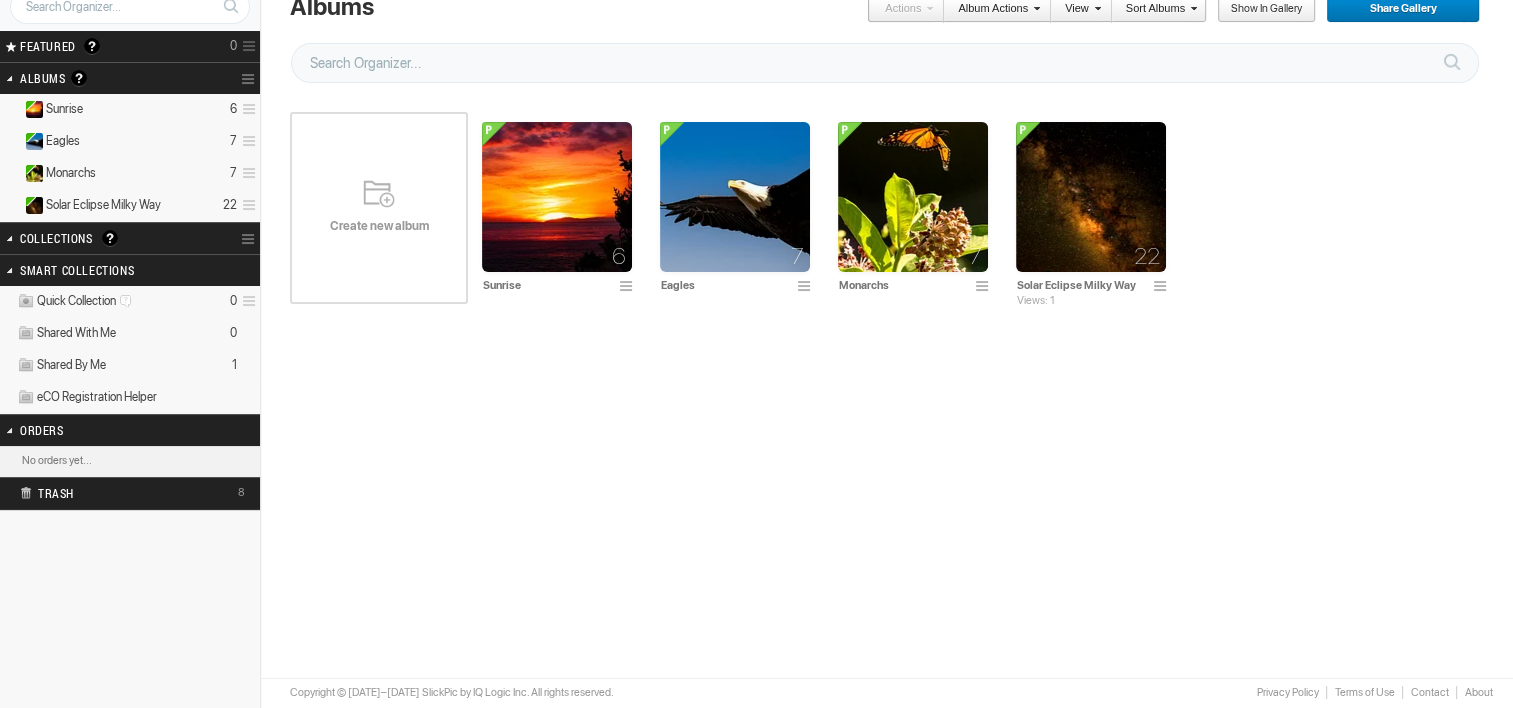 scroll, scrollTop: 0, scrollLeft: 0, axis: both 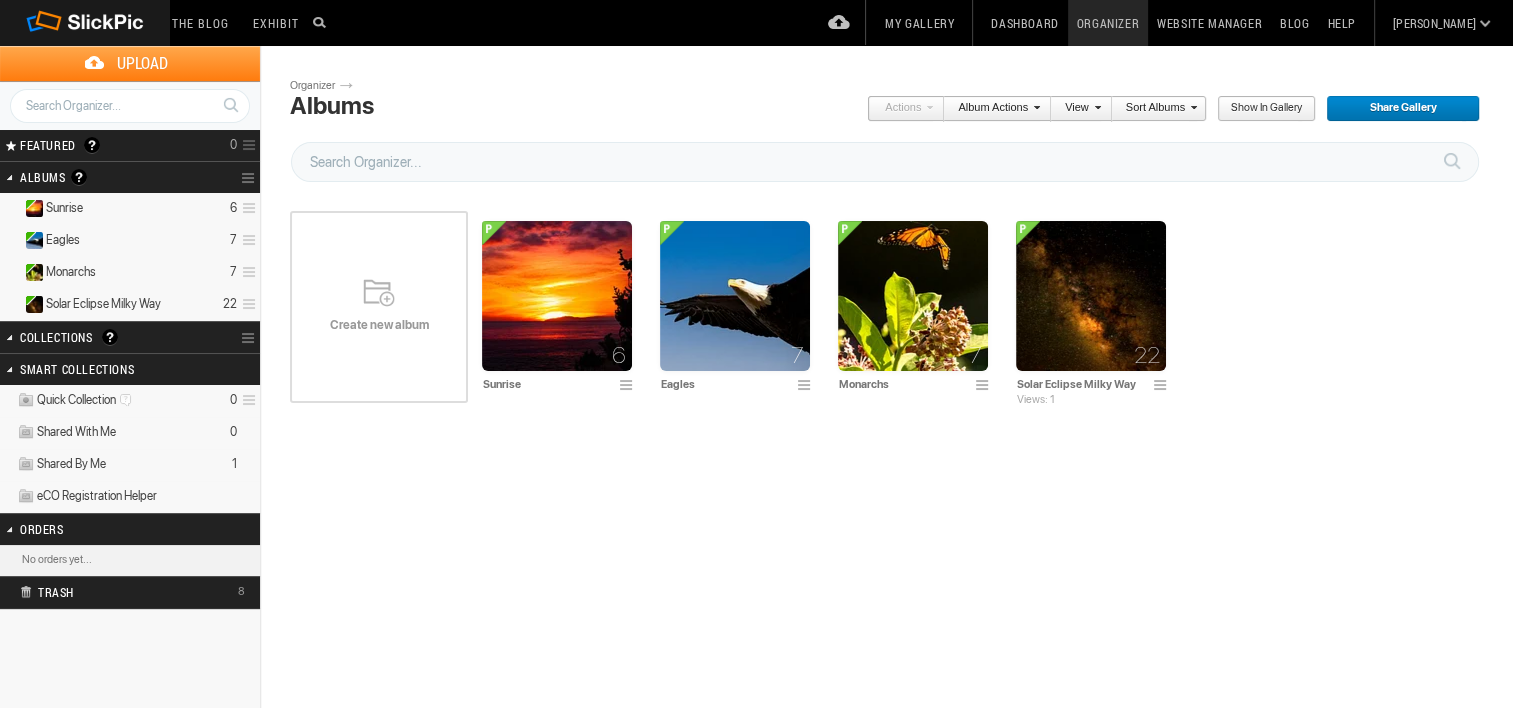 click on "Create new album" at bounding box center [379, 307] 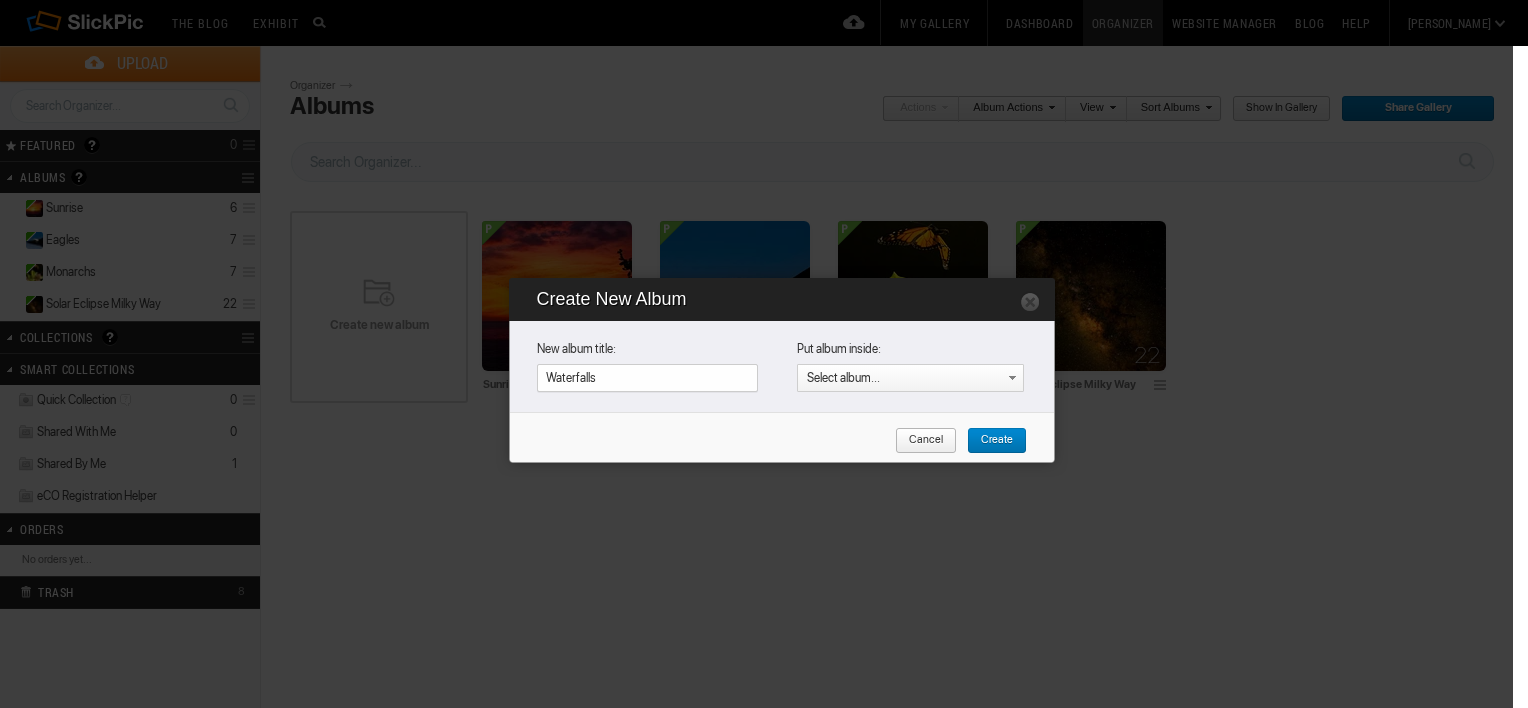 type on "Waterfalls" 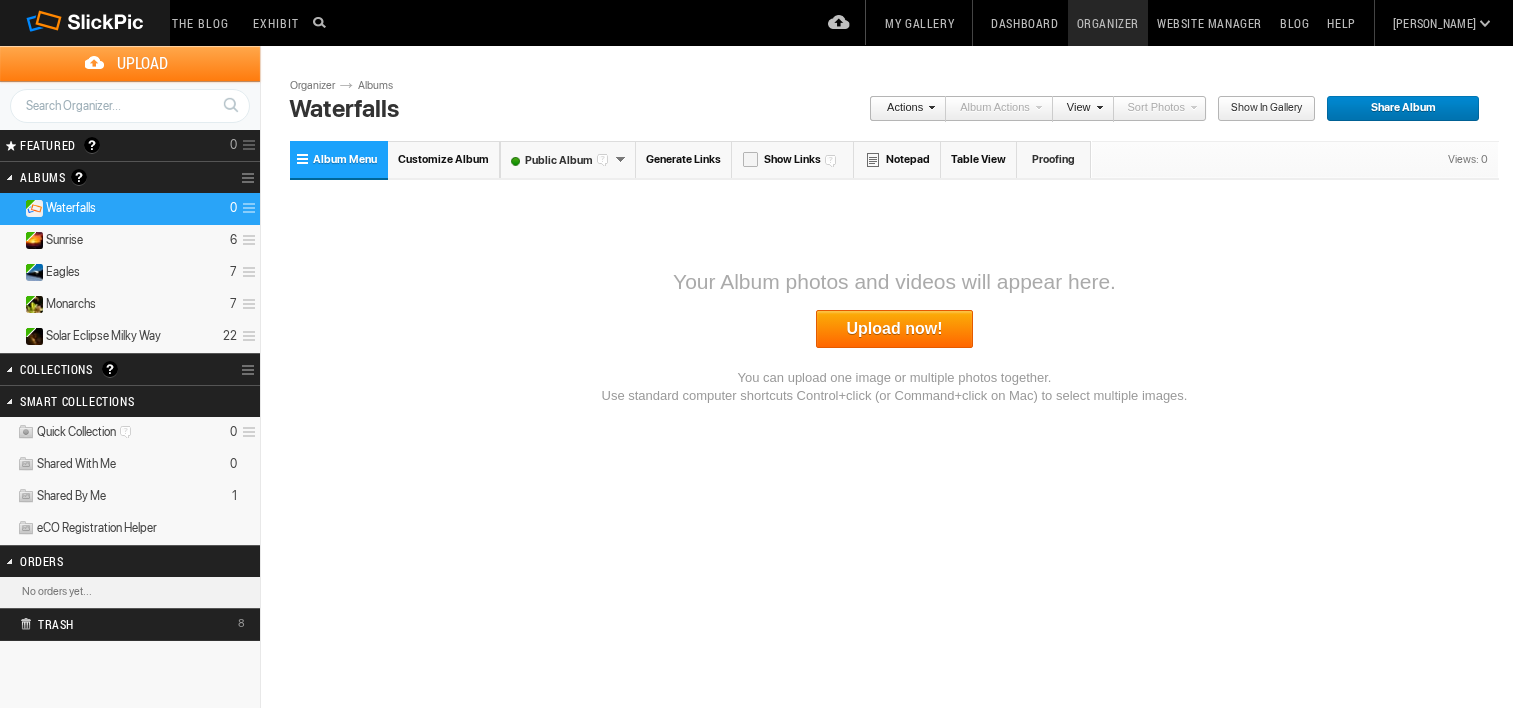 scroll, scrollTop: 0, scrollLeft: 0, axis: both 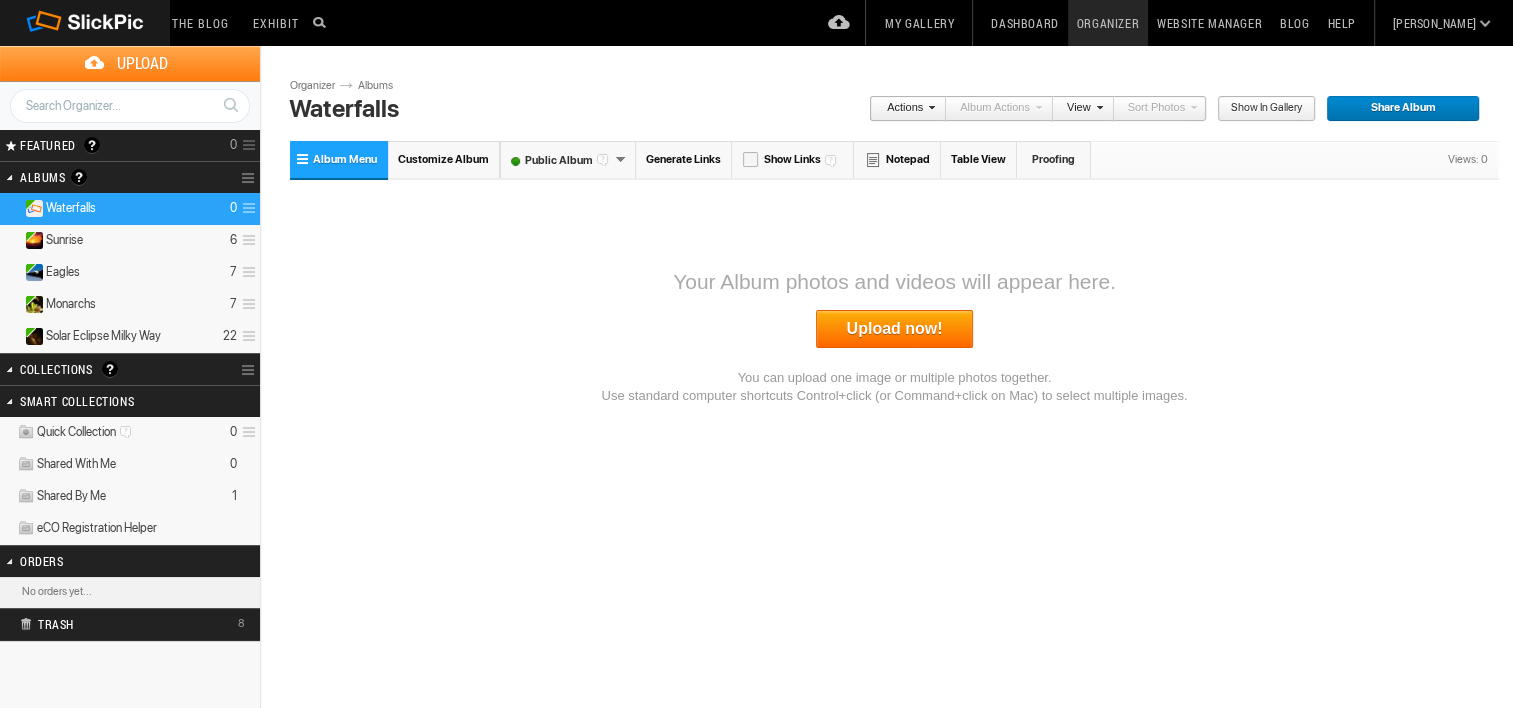 click on "Upload now!" at bounding box center (895, 329) 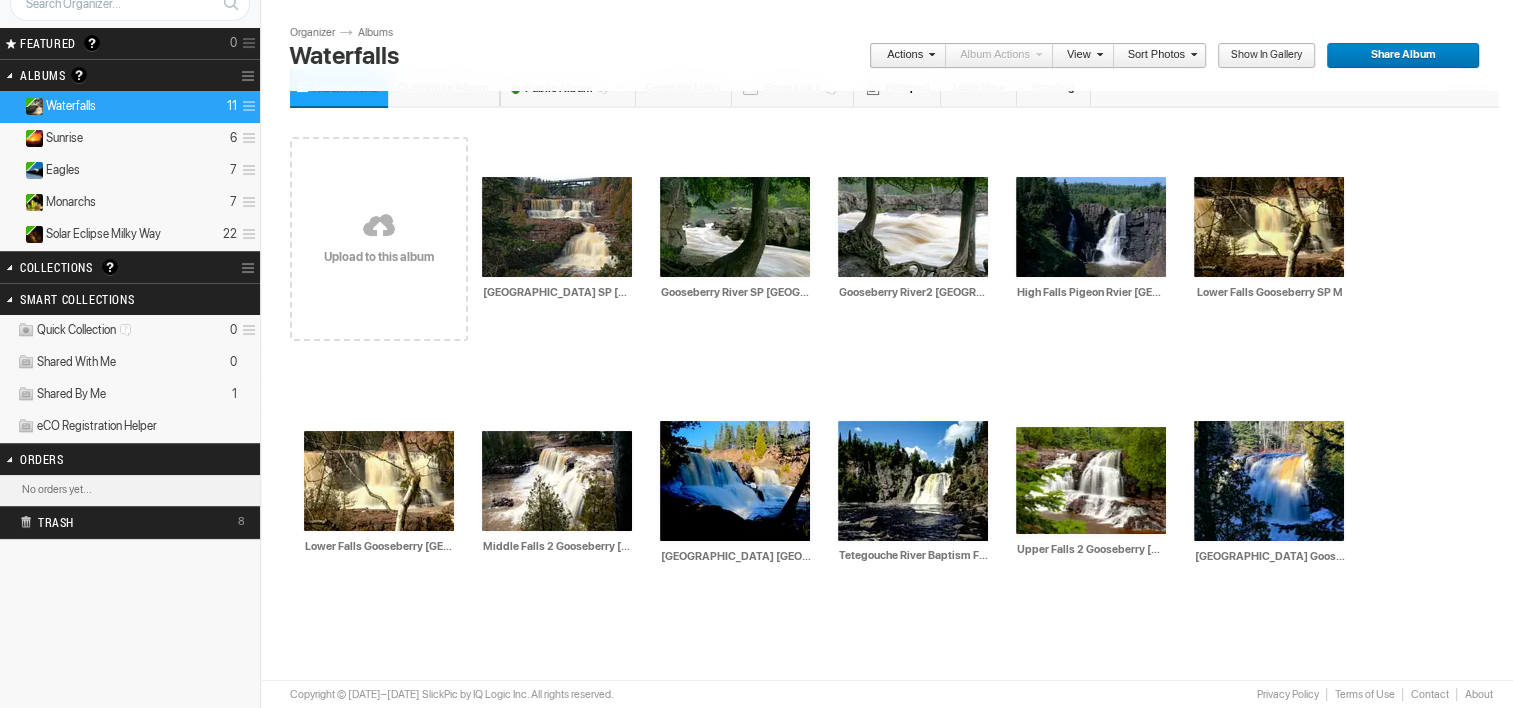 scroll, scrollTop: 103, scrollLeft: 0, axis: vertical 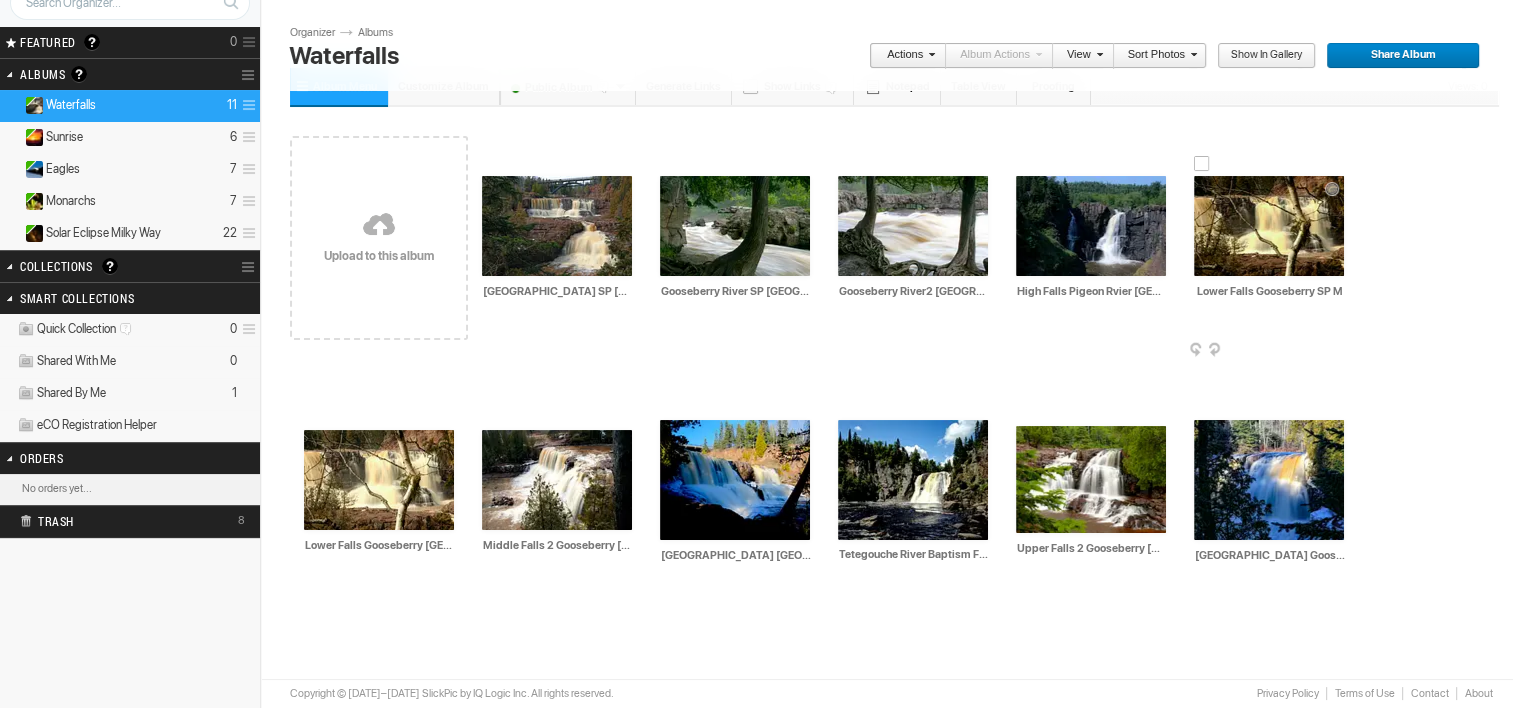 click at bounding box center [1342, 351] 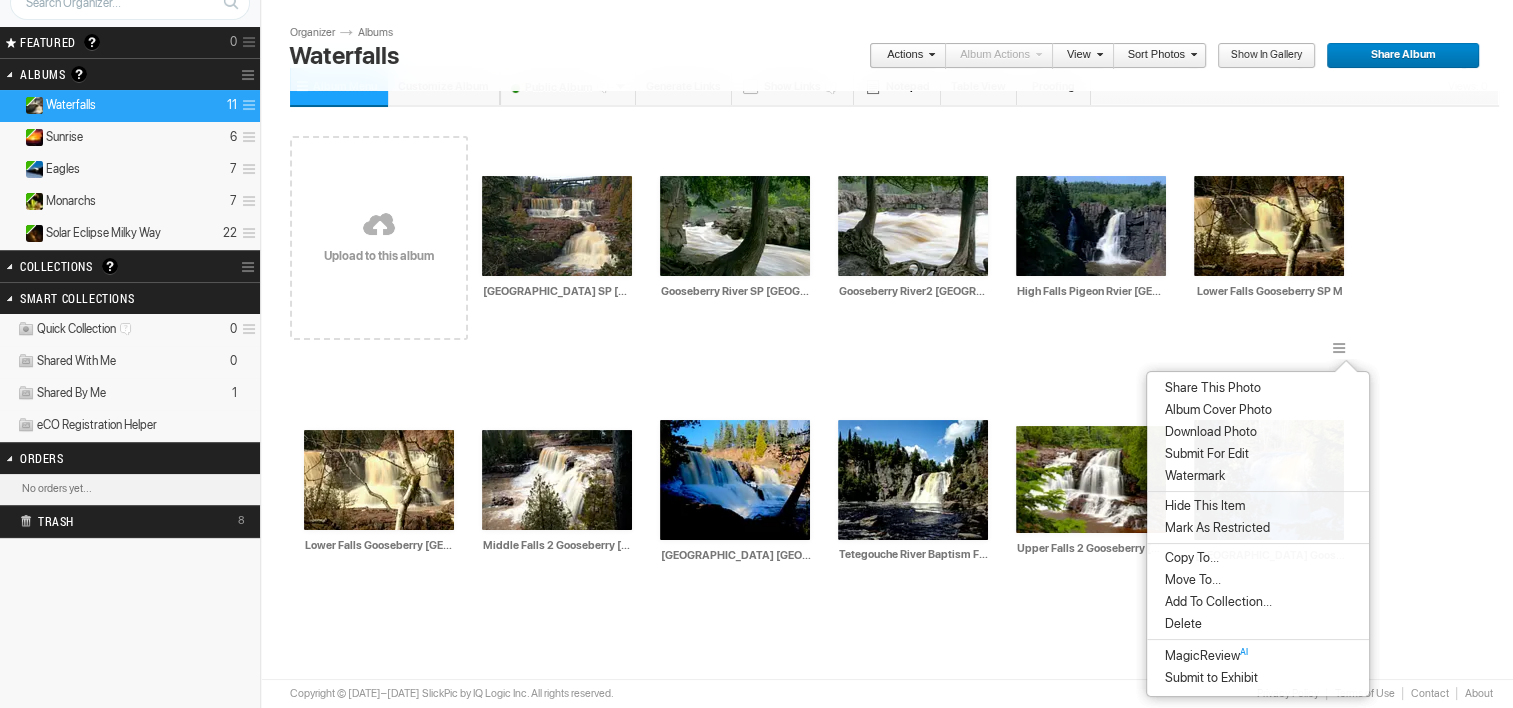 click on "Delete" at bounding box center [1180, 624] 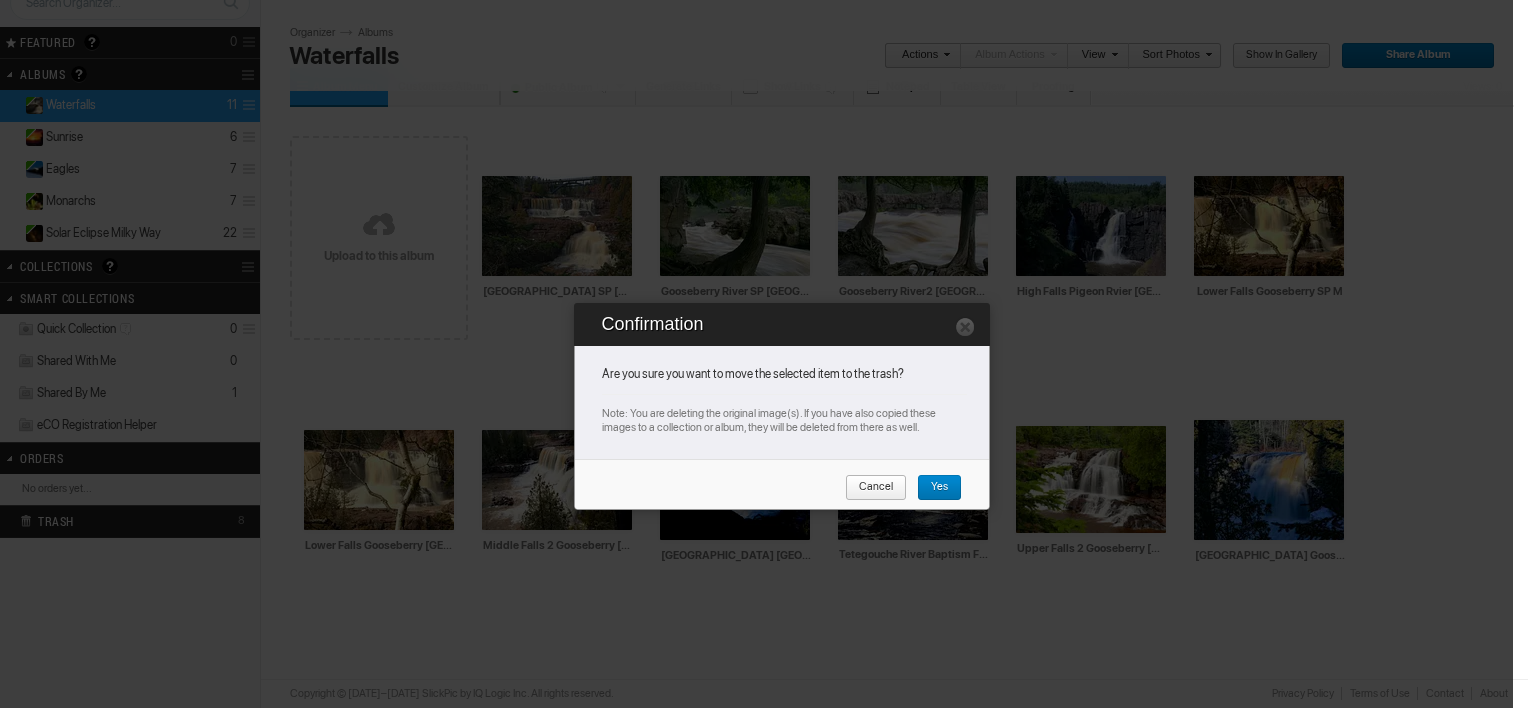 click on "Yes" at bounding box center [932, 488] 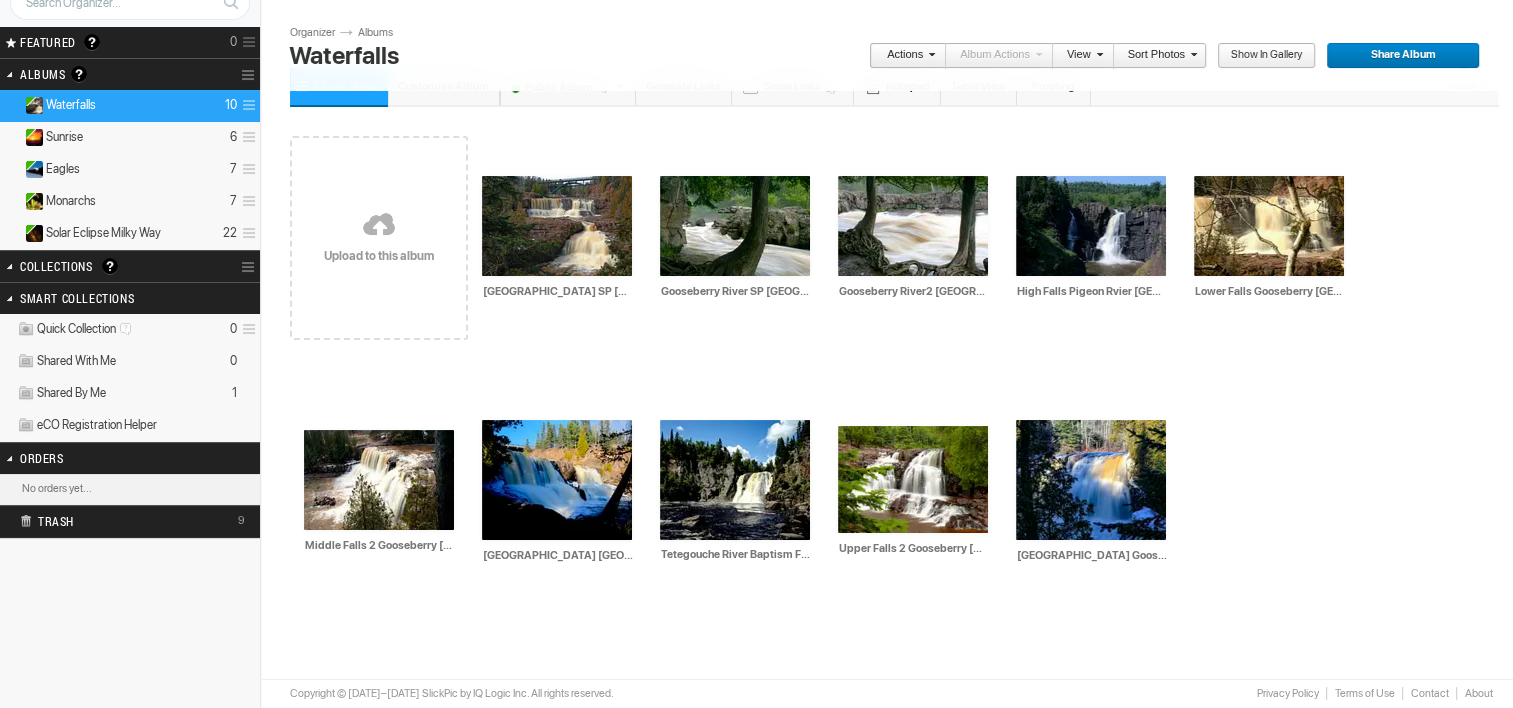 click on "Show in Gallery" at bounding box center [1259, 56] 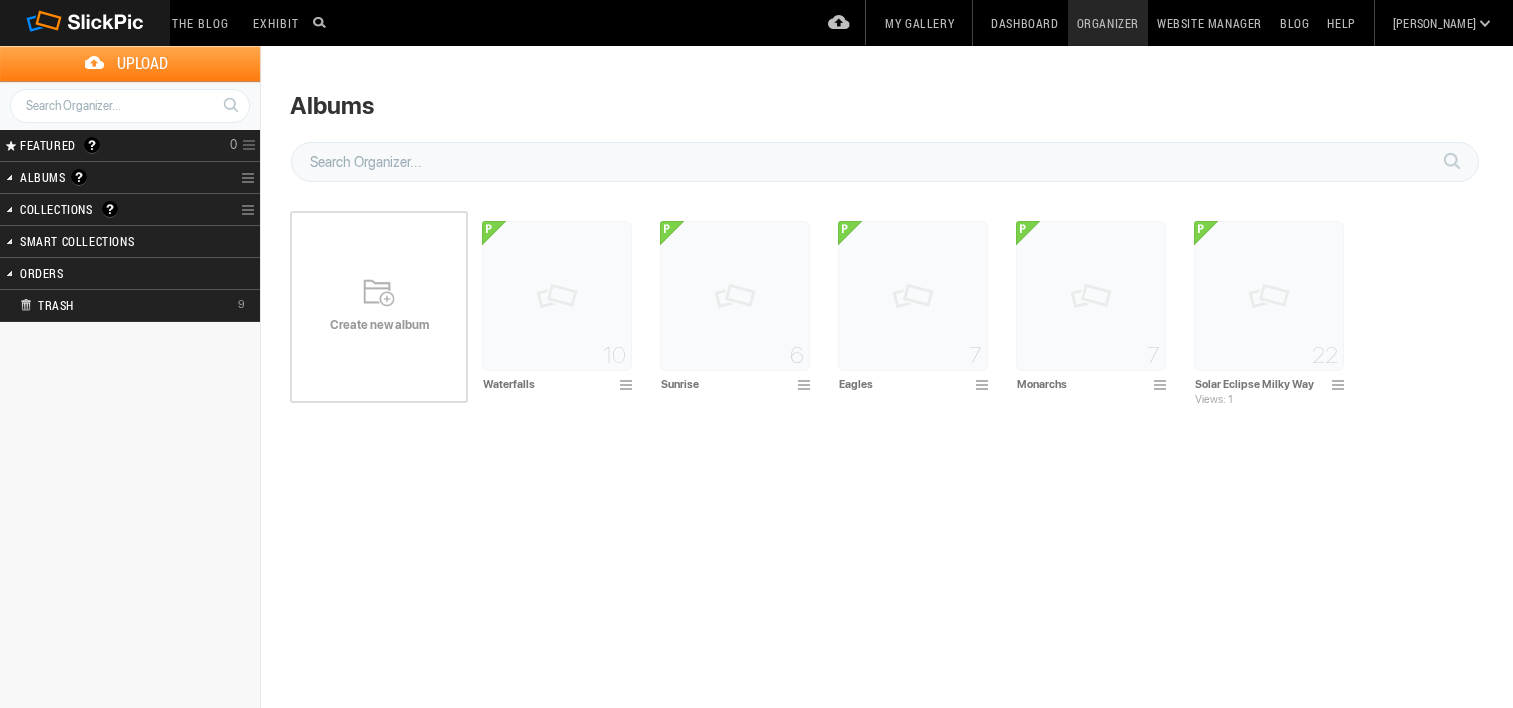scroll, scrollTop: 0, scrollLeft: 0, axis: both 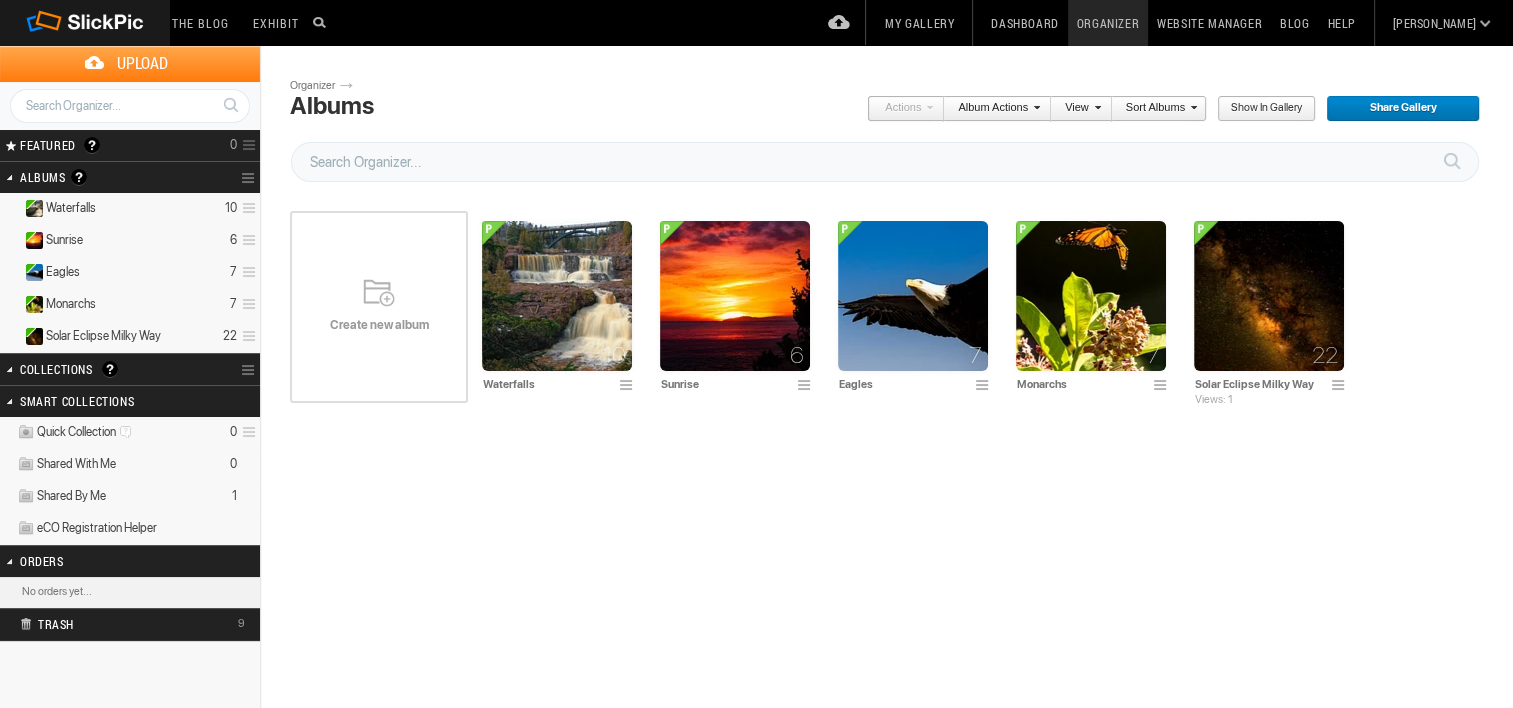 click on "Share Gallery" at bounding box center (1396, 109) 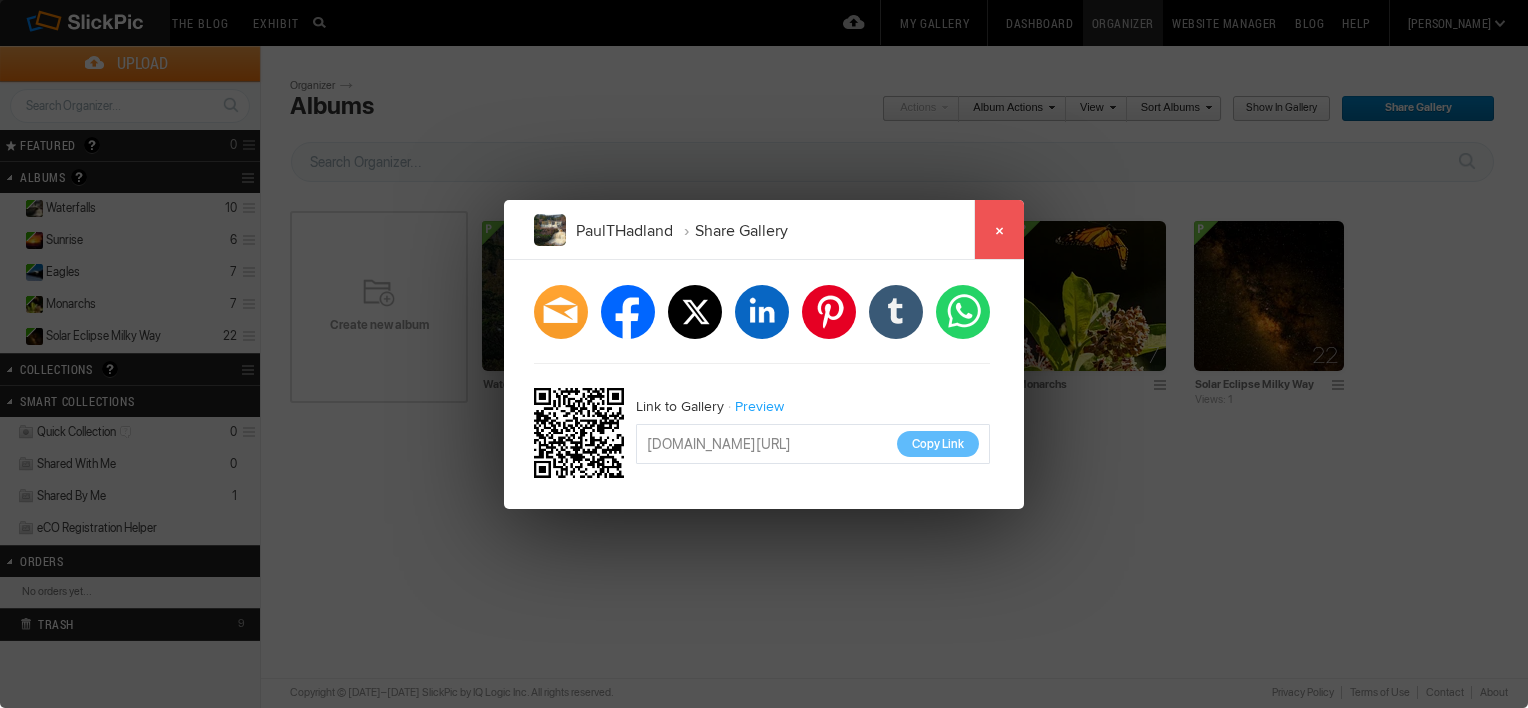click on "×" 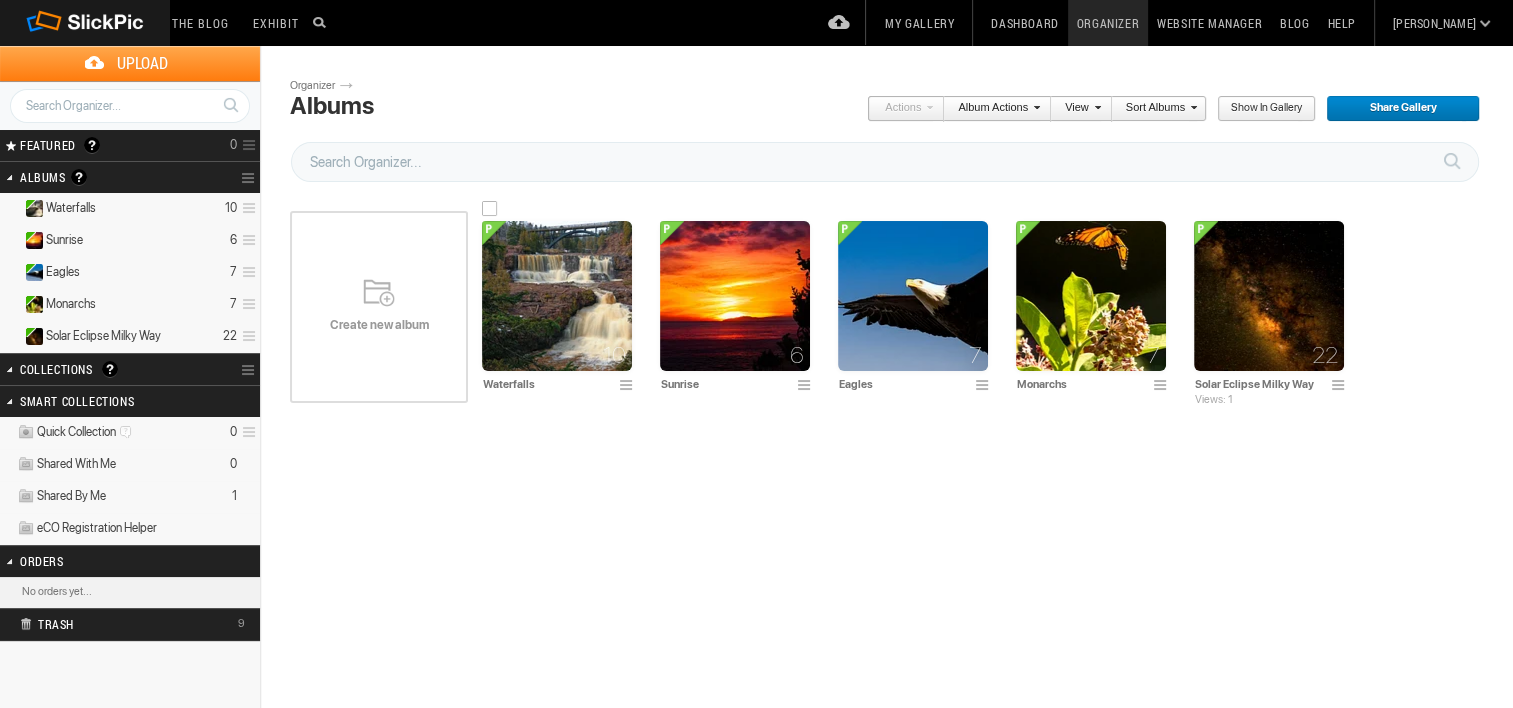 click at bounding box center [490, 209] 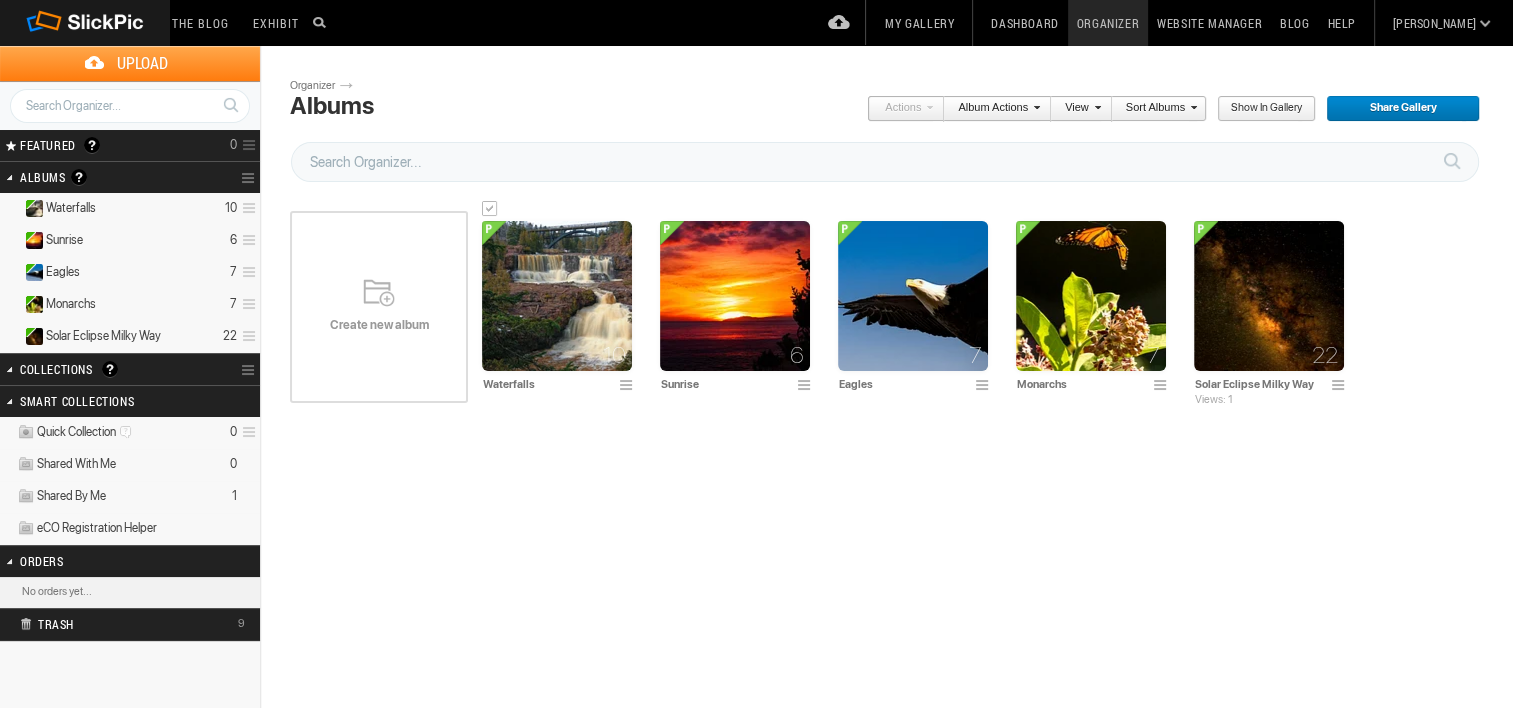 click on "Share Gallery" at bounding box center (1396, 109) 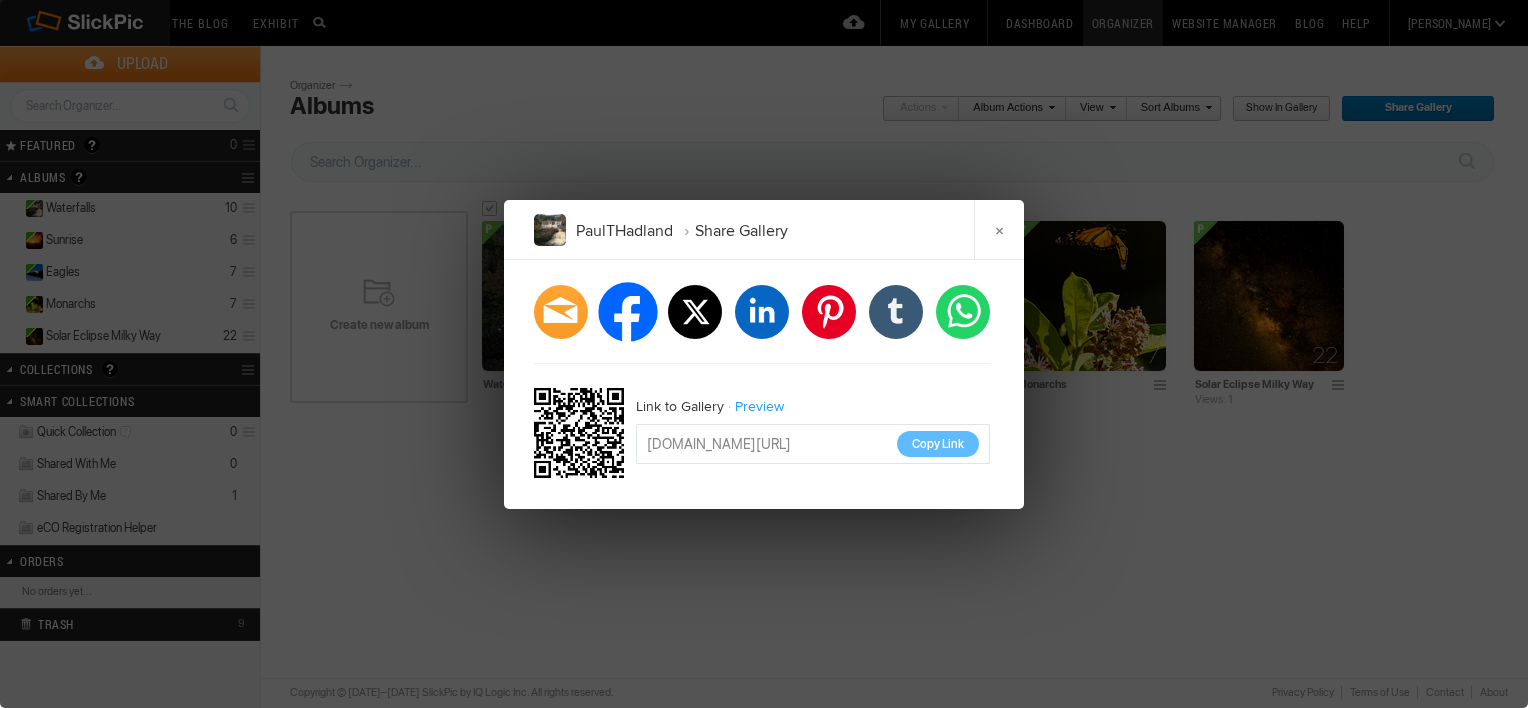 click on "facebook" 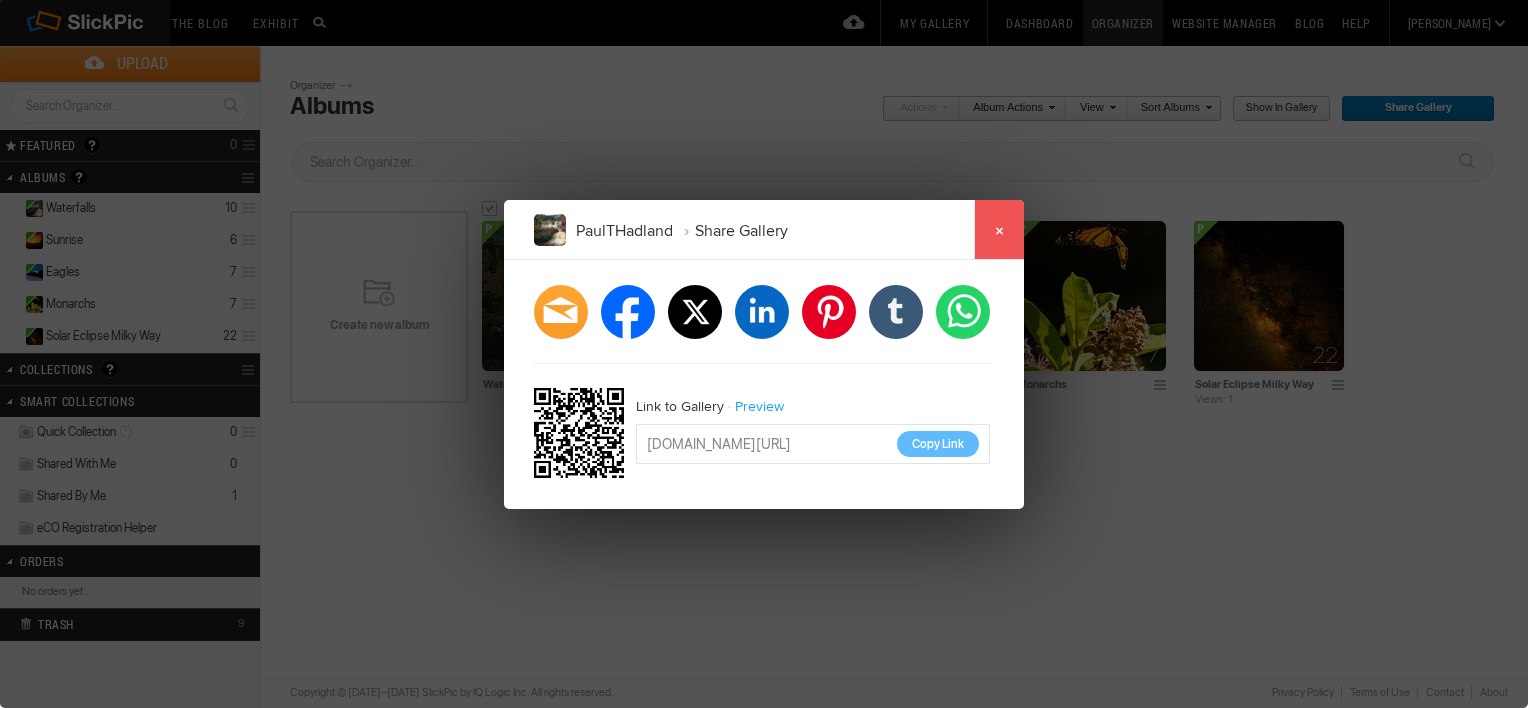 click on "×" 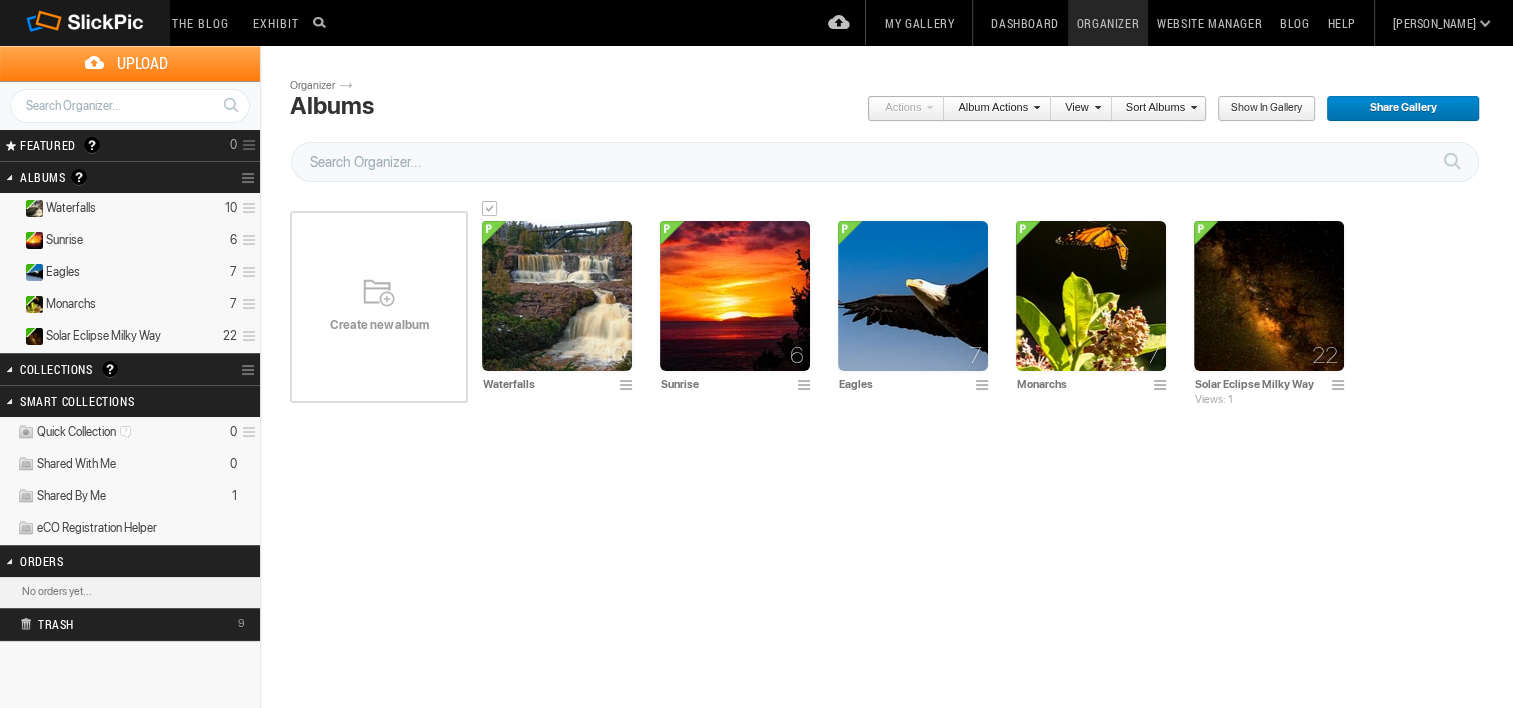 click at bounding box center [490, 209] 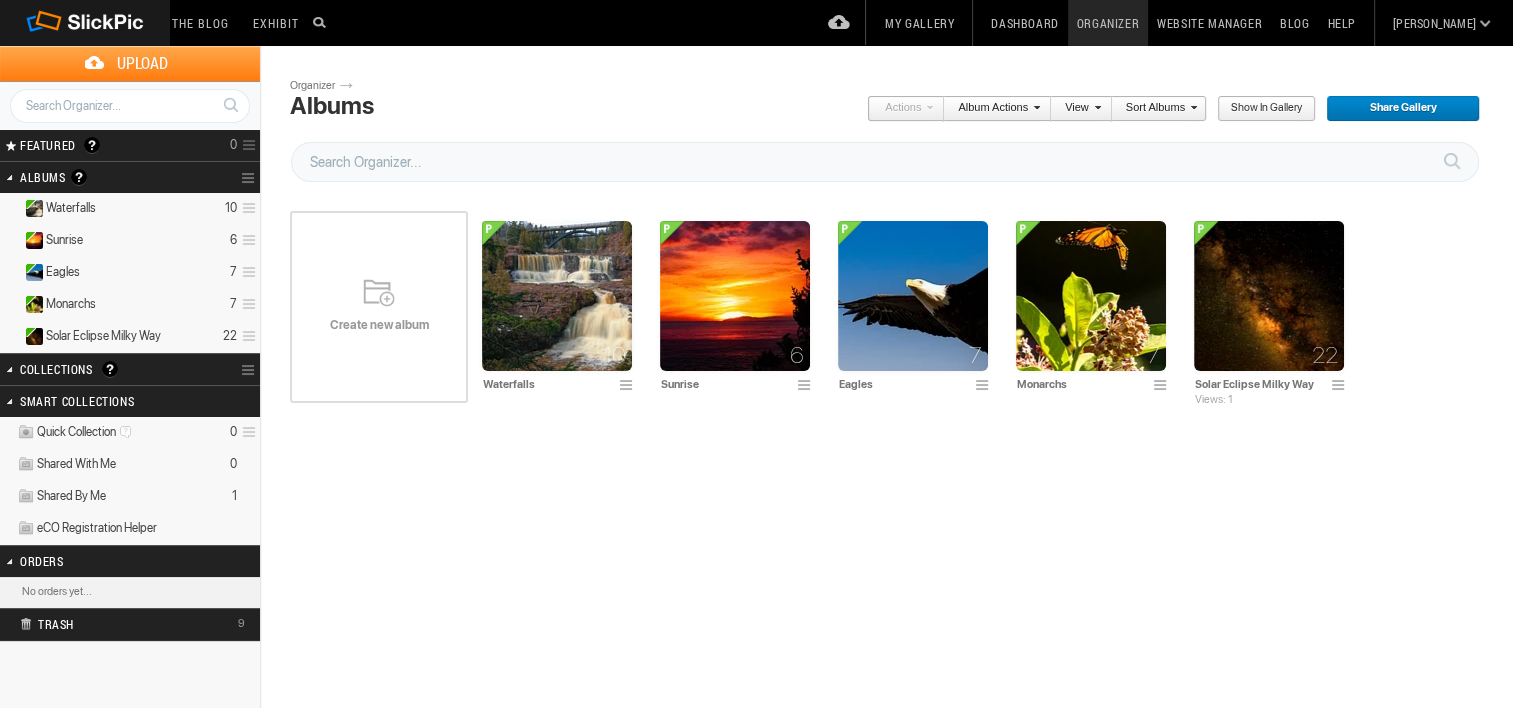 click on "Create new album" at bounding box center (379, 325) 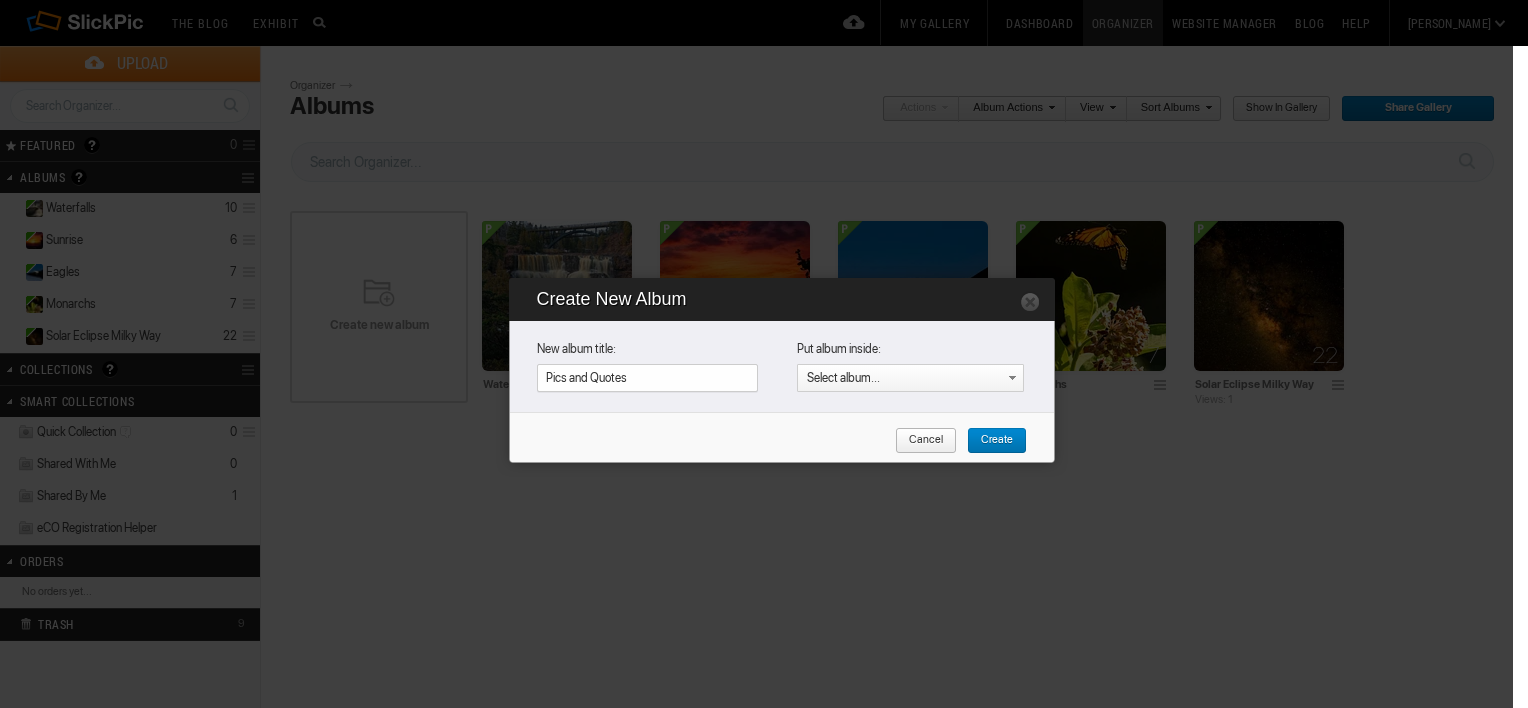 type on "Pics and Quotes" 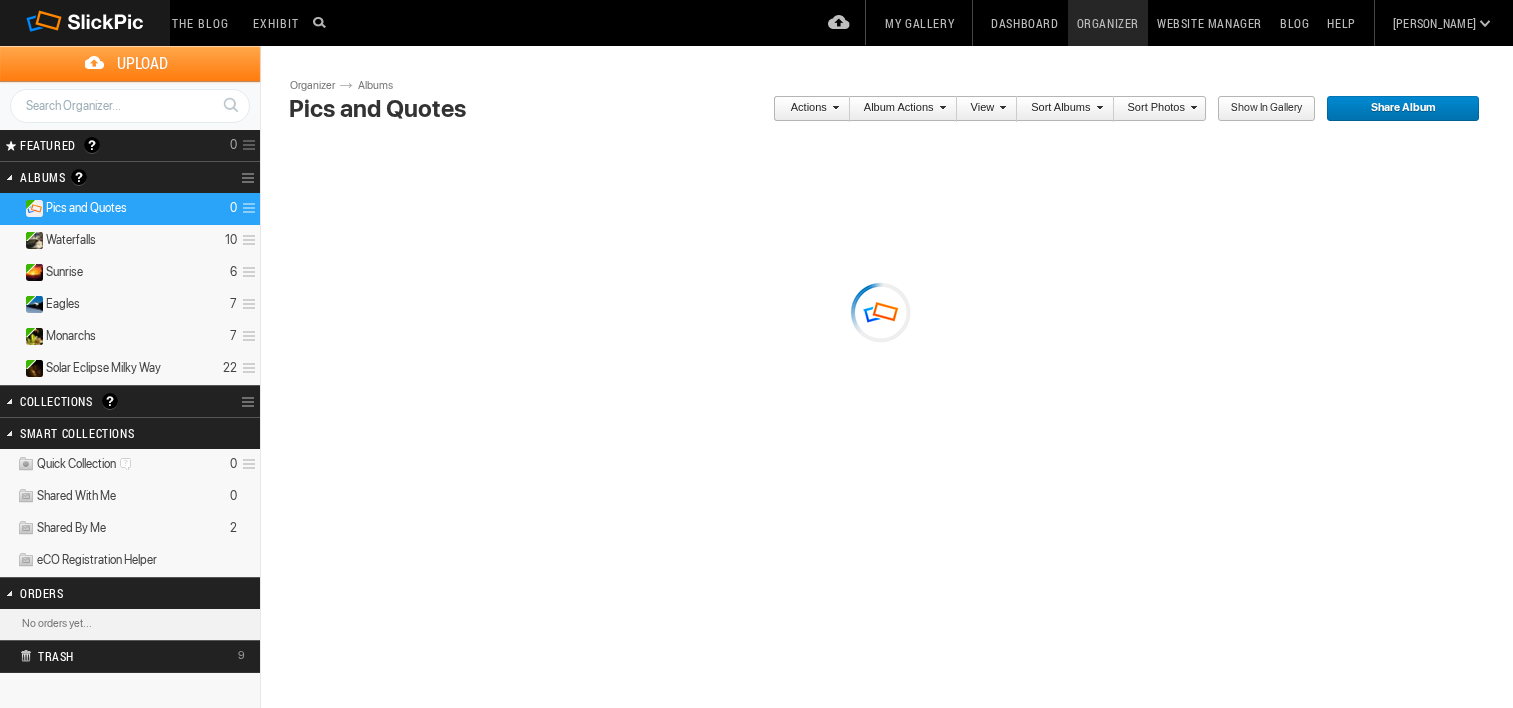 scroll, scrollTop: 0, scrollLeft: 0, axis: both 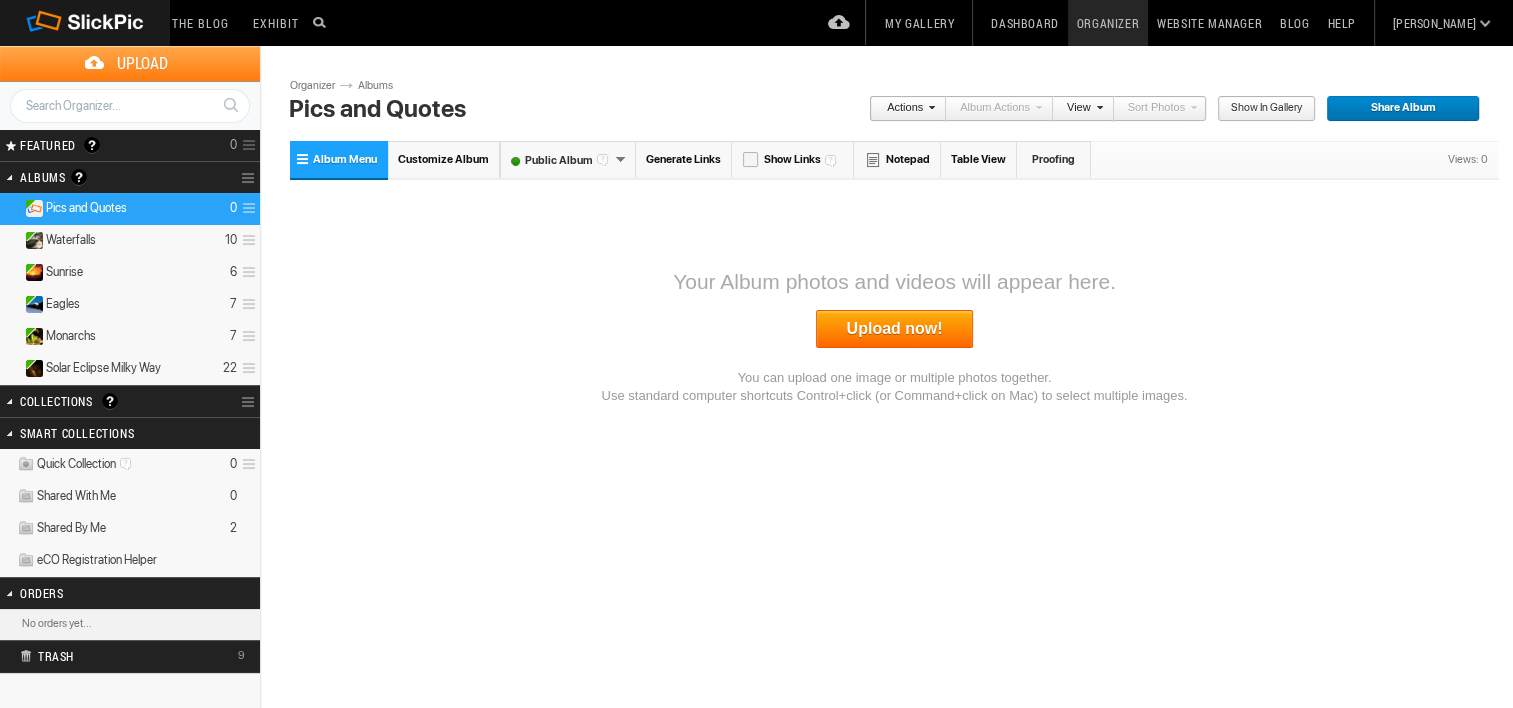 click on "Upload now!" at bounding box center (895, 329) 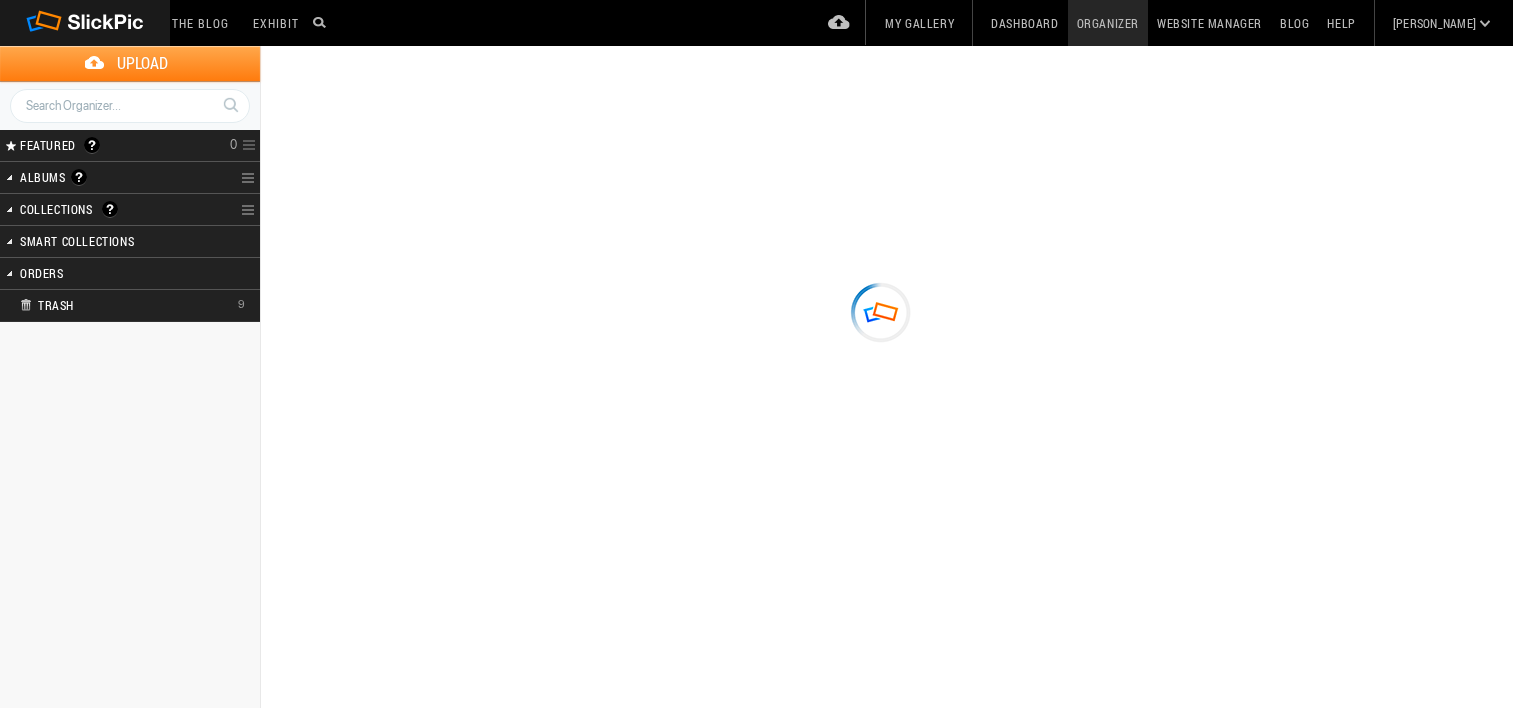 scroll, scrollTop: 0, scrollLeft: 0, axis: both 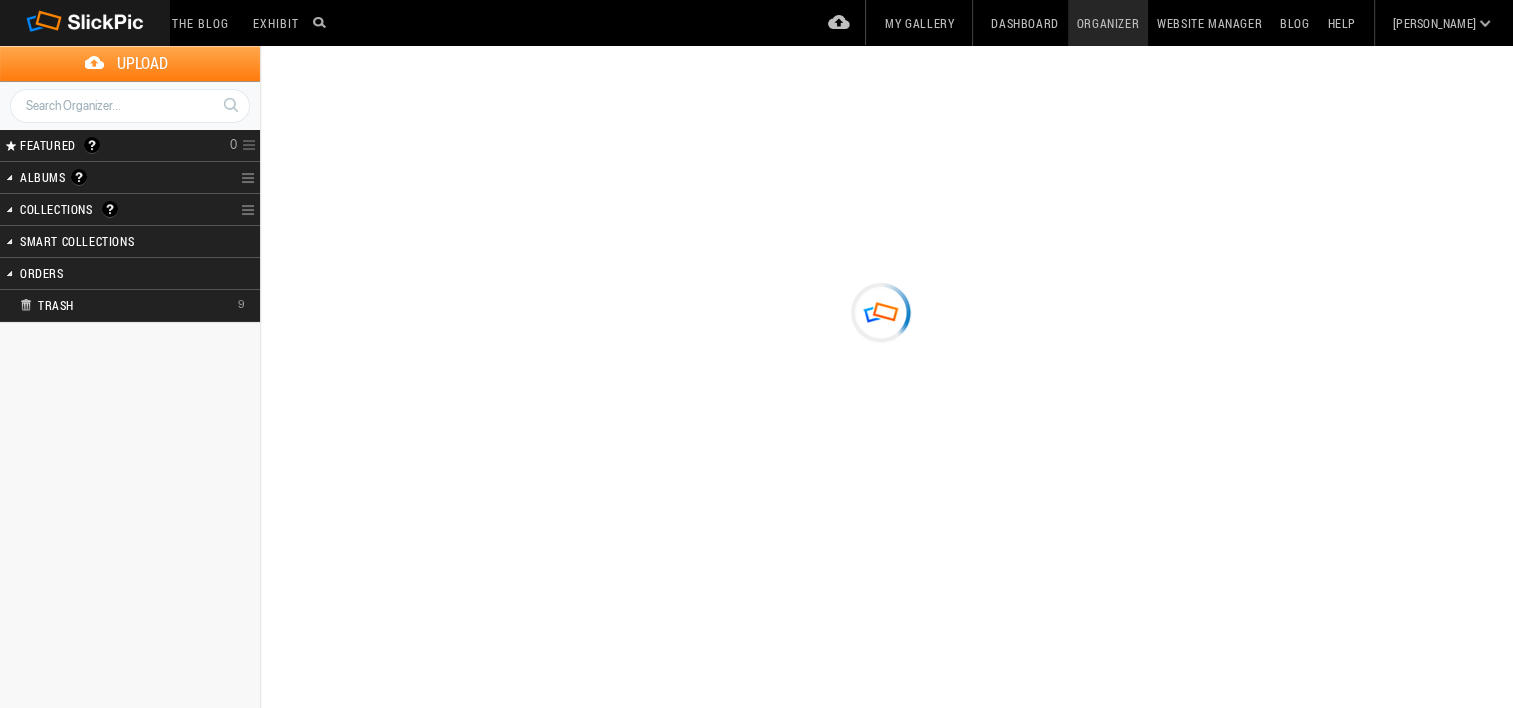 type on "Pics and Quotes" 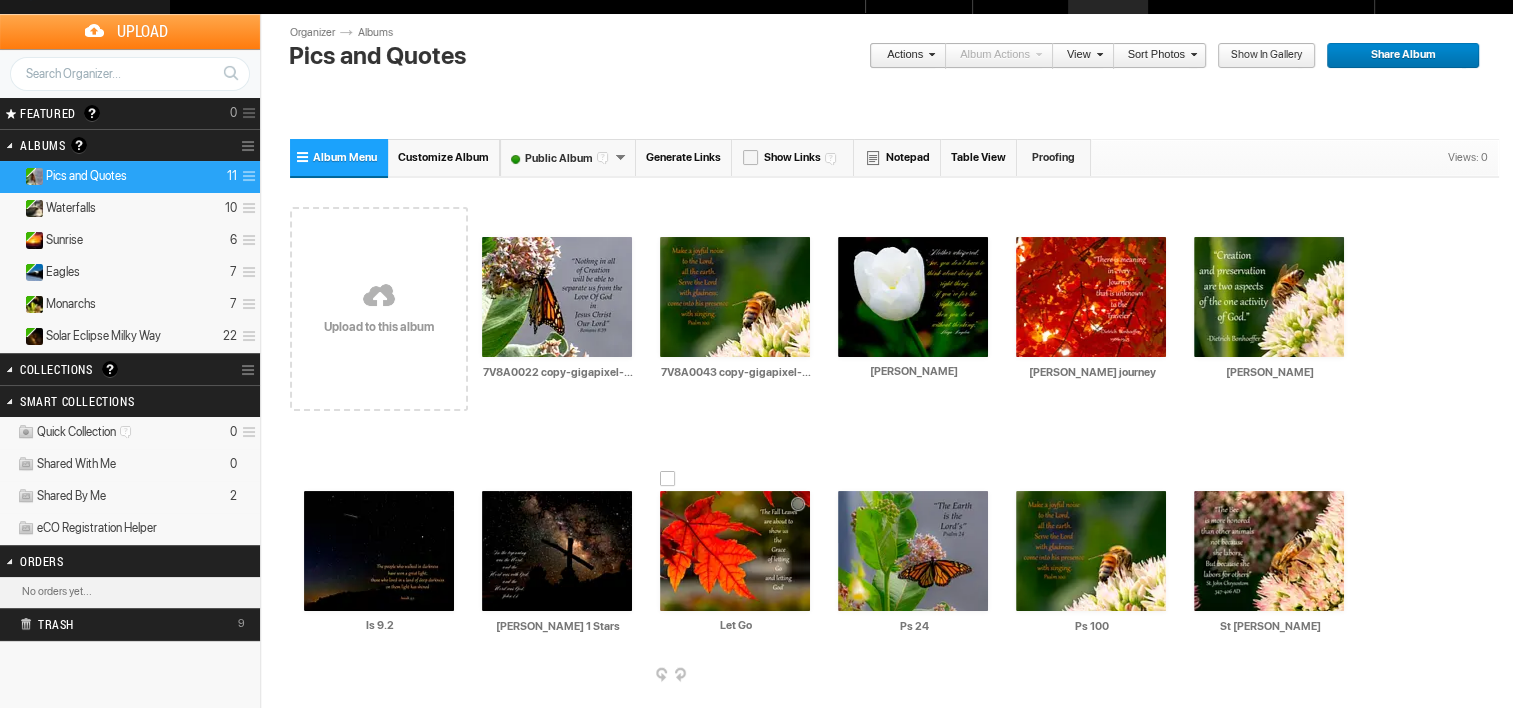 scroll, scrollTop: 0, scrollLeft: 0, axis: both 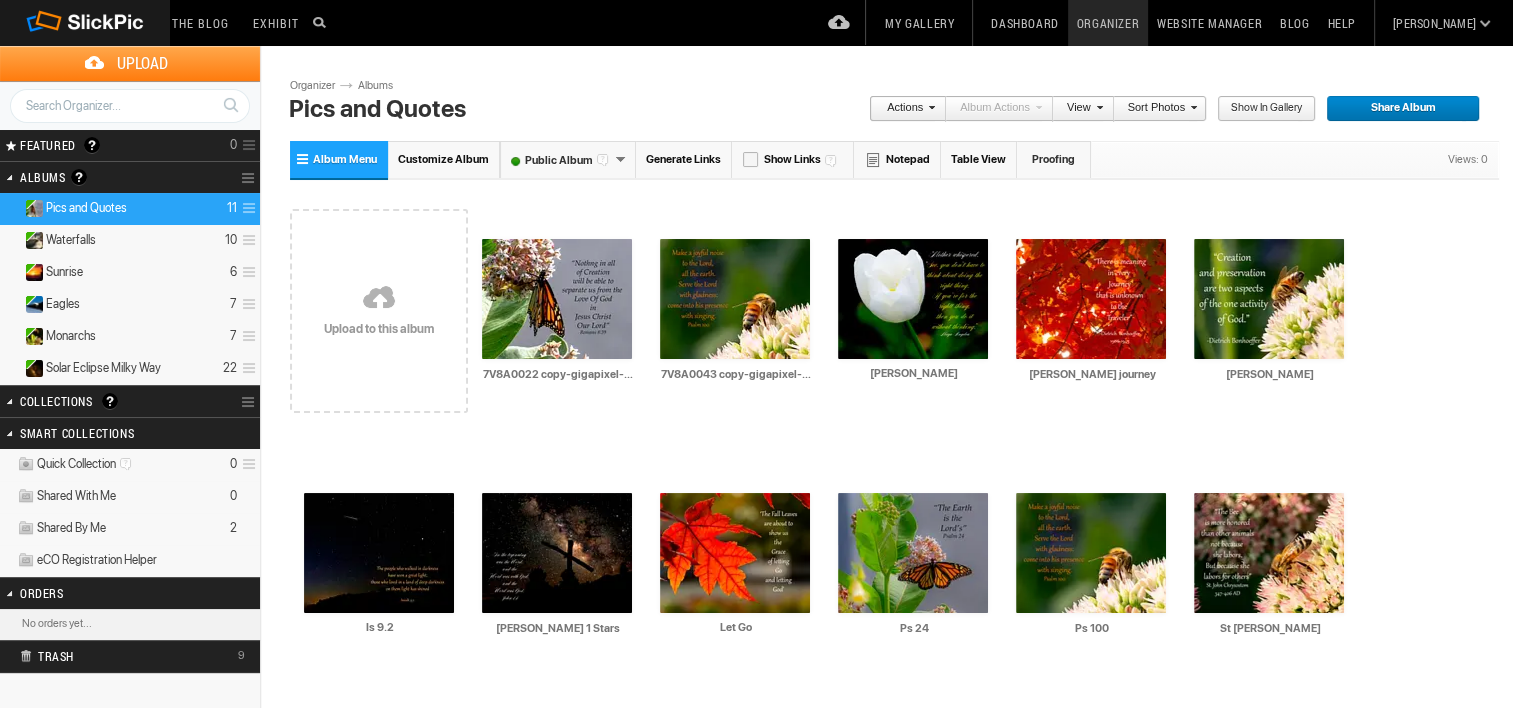 click on "Sort Photos" at bounding box center [1155, 109] 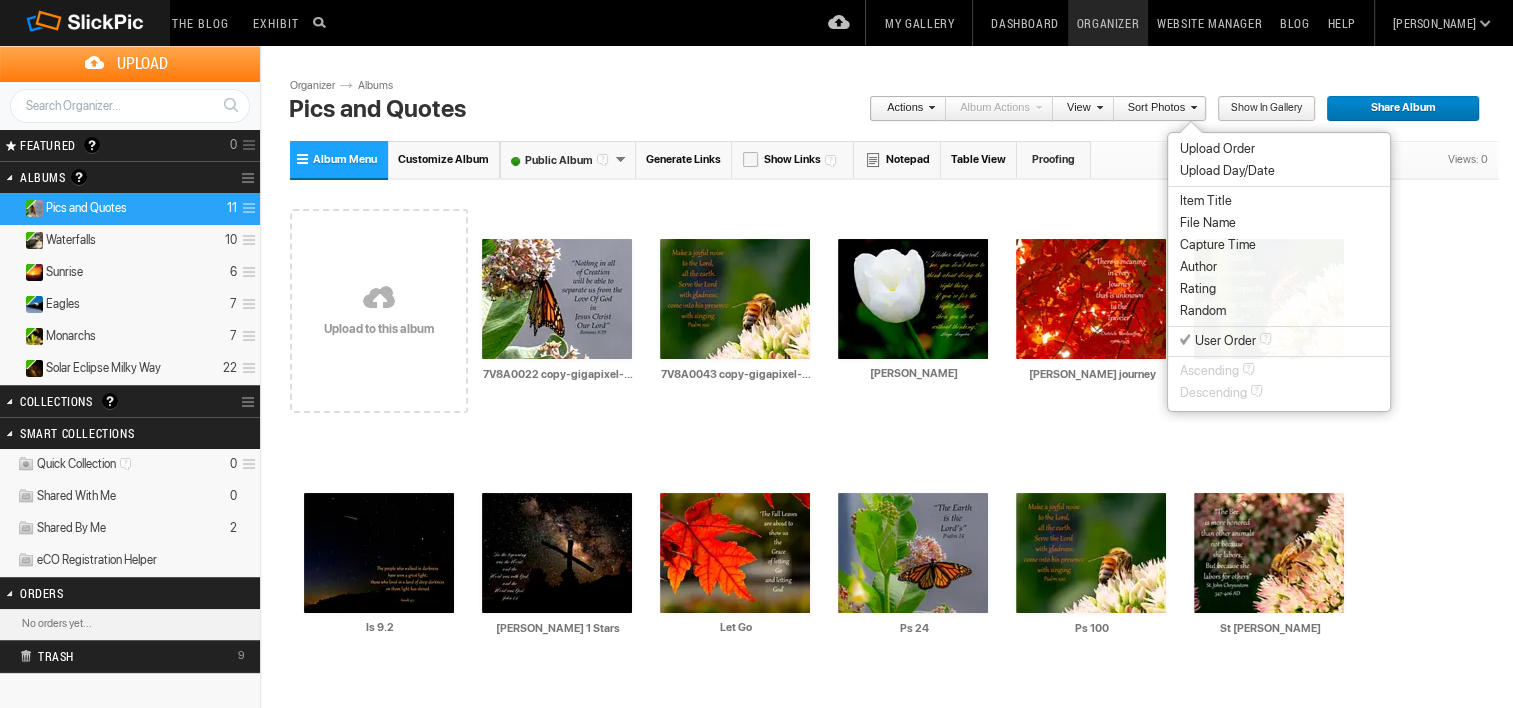 click on "Sort Photos" at bounding box center [1155, 109] 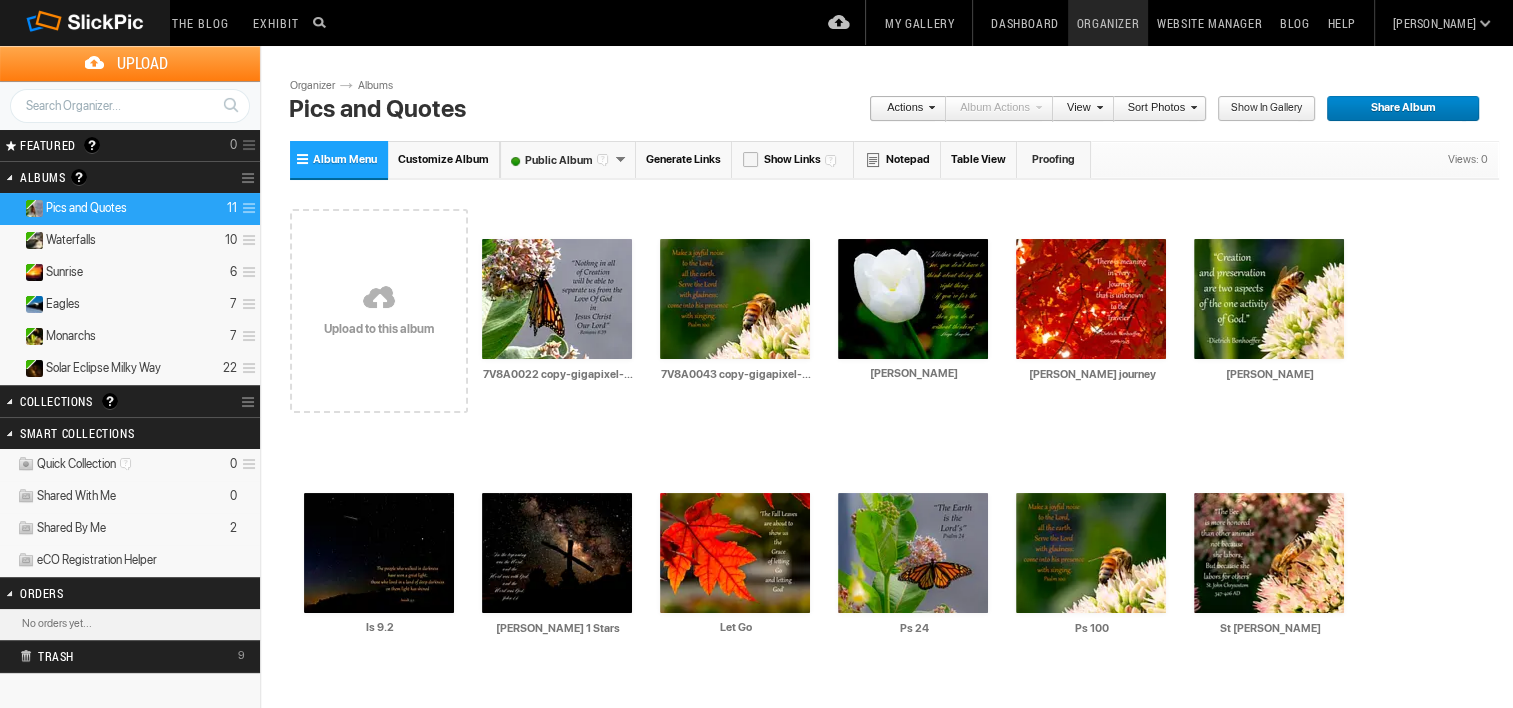 click at bounding box center [929, 107] 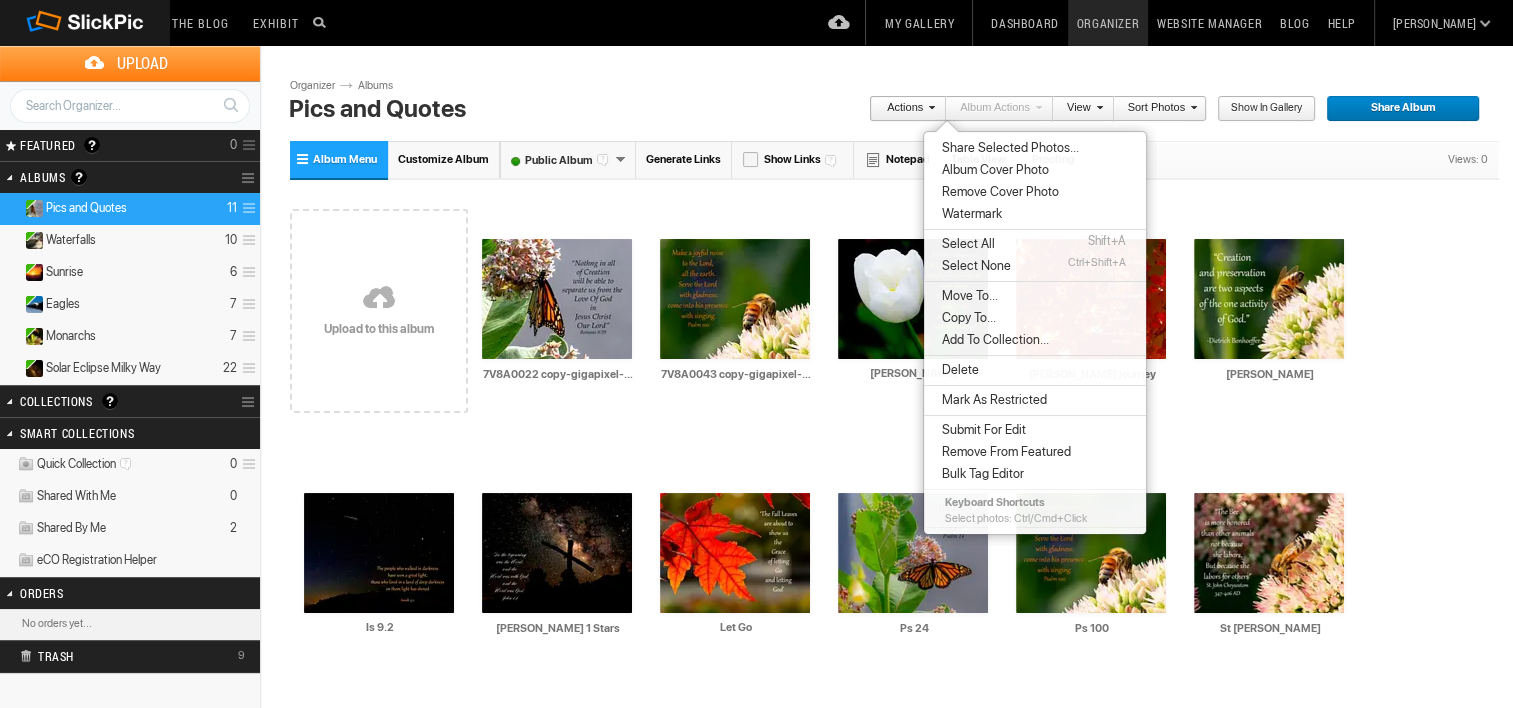 click on "Upload
Get Adobe® Lightroom® plug-in  here
Search
FEATURED GALLERY Visible Invisible
Your Featured Gallery is the place to showcase the very best photos from your public albums.  Here you can even display photos from your Unlisted albums.
Benefits of the Featured Gallery:
It shows all of your best photos in one place, it’s a mini-portfolio for your gallery!
It’s good for SEO (Search Engine Optimization)
It might be accepted to the SlickPic Exhibit: SlickPic's team of curators look through your Featured Gallery and might even add a photo that they love to be displayed on the SlickPic Exhibit. These selected photos might also be displayed on SlickPic social media accounts like Facebook, Instagram, etc with photo credits to you. That provides you SEO "backlink".  Please see Terms of Use.
0" at bounding box center [756, 81] 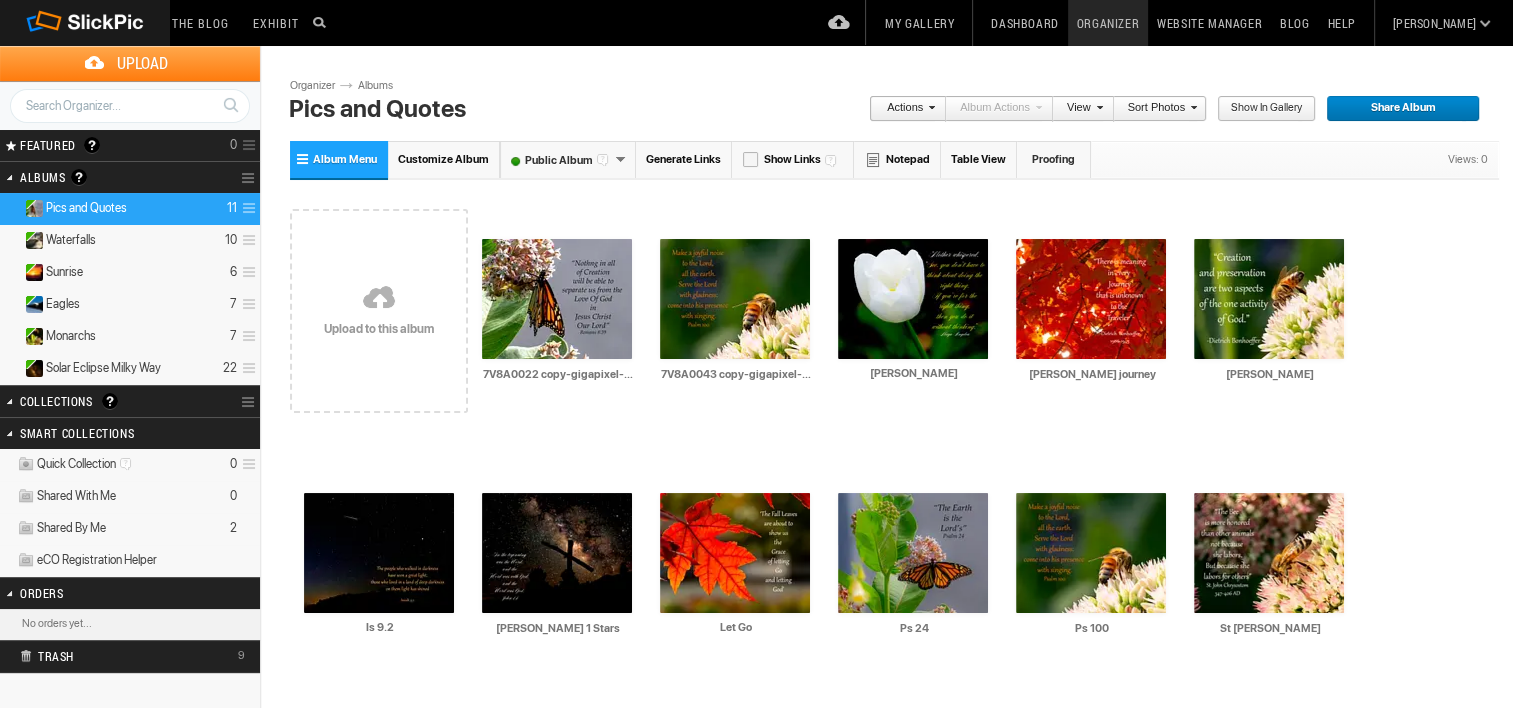 click on "My Gallery" at bounding box center [919, 23] 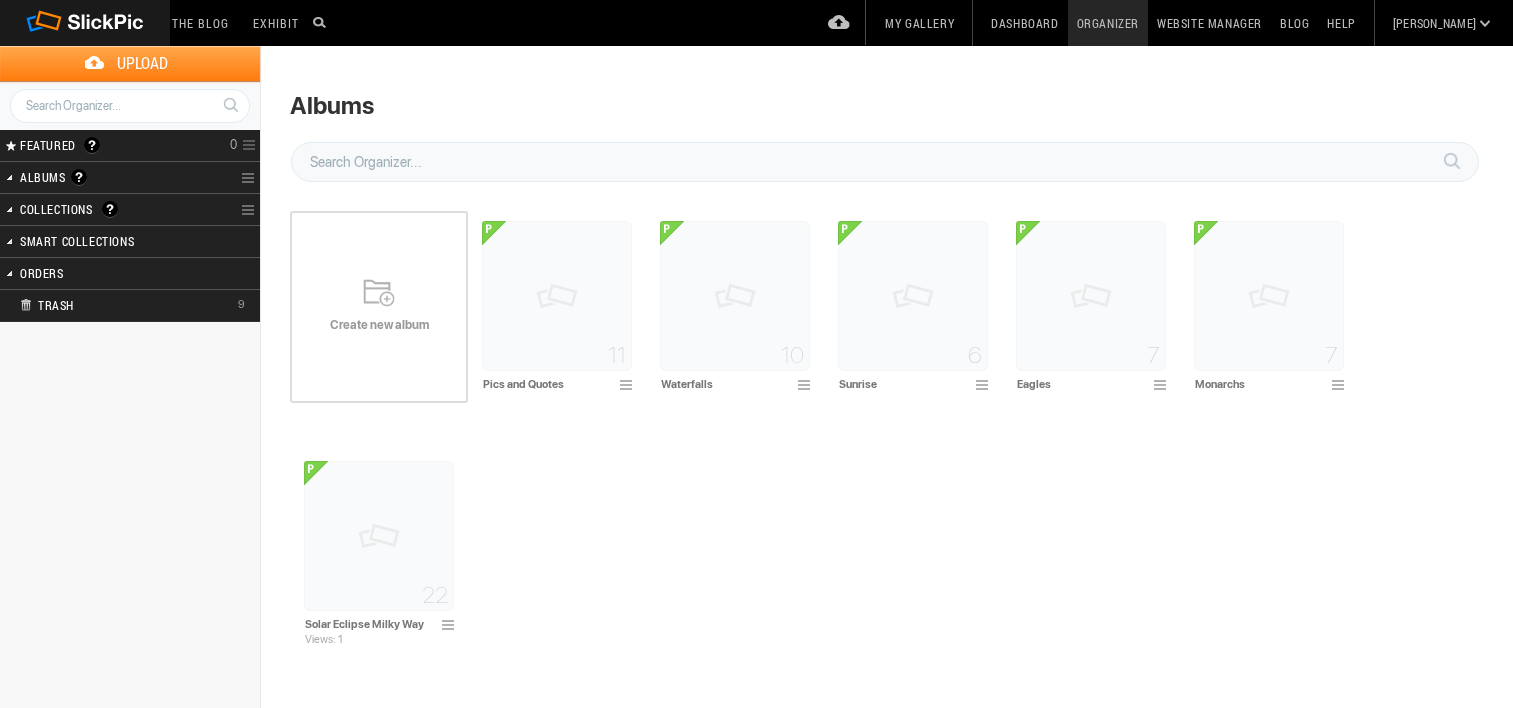 scroll, scrollTop: 0, scrollLeft: 0, axis: both 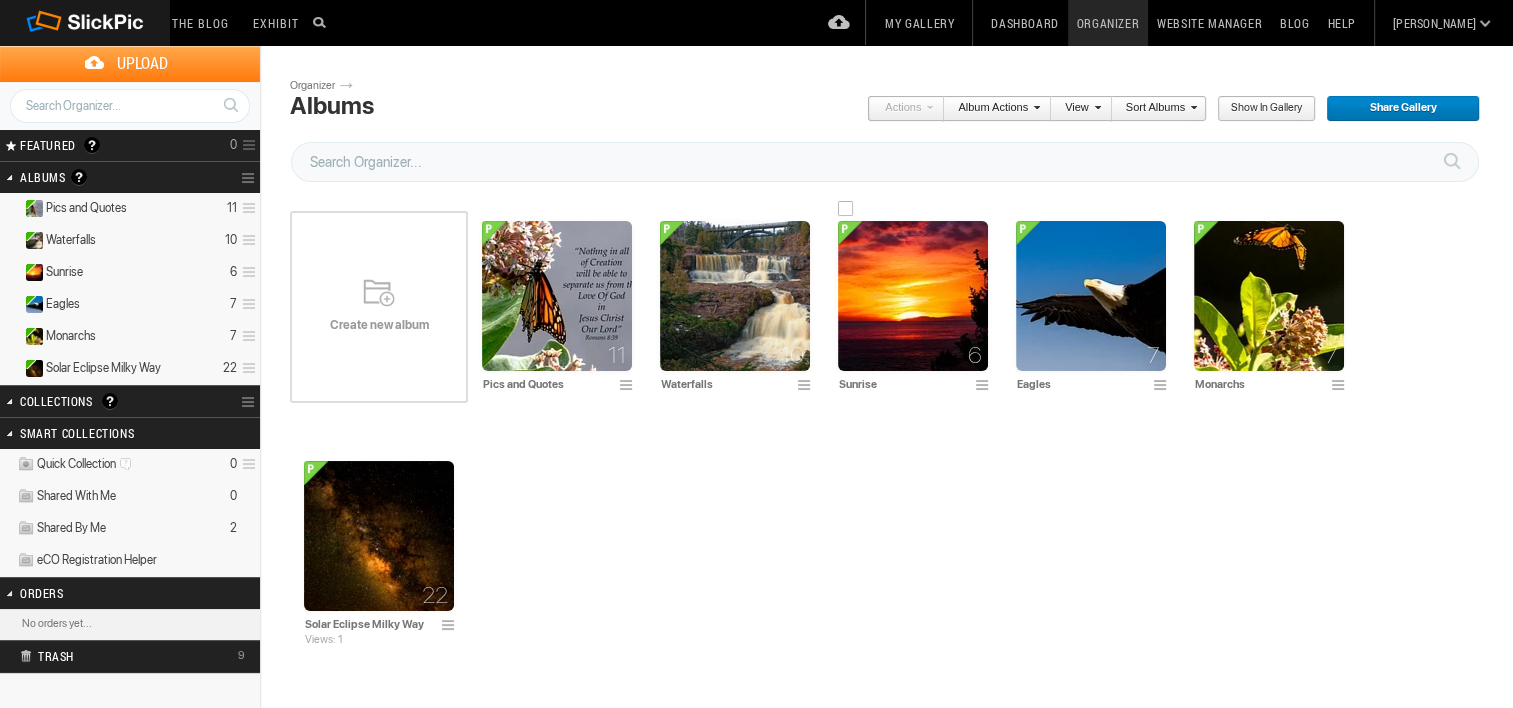 click at bounding box center (913, 296) 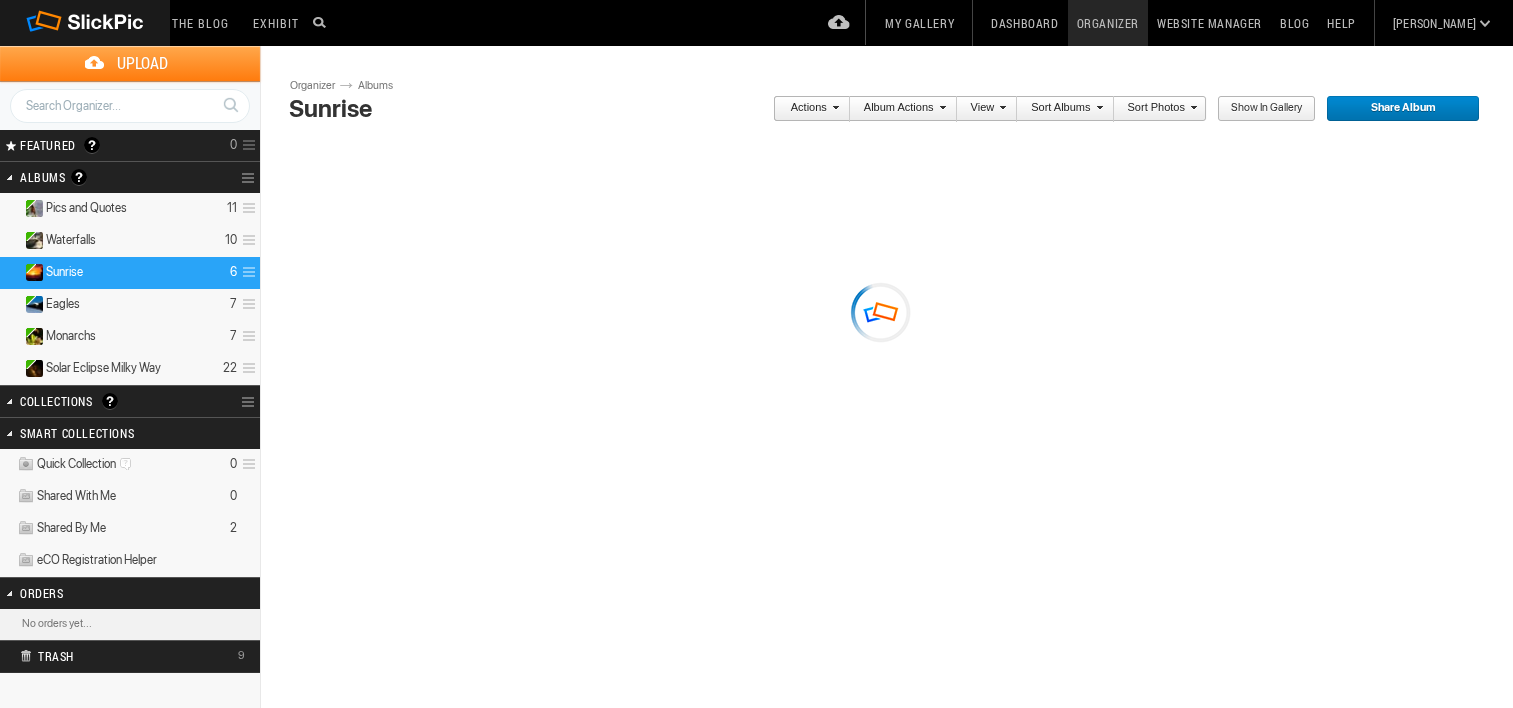 scroll, scrollTop: 0, scrollLeft: 0, axis: both 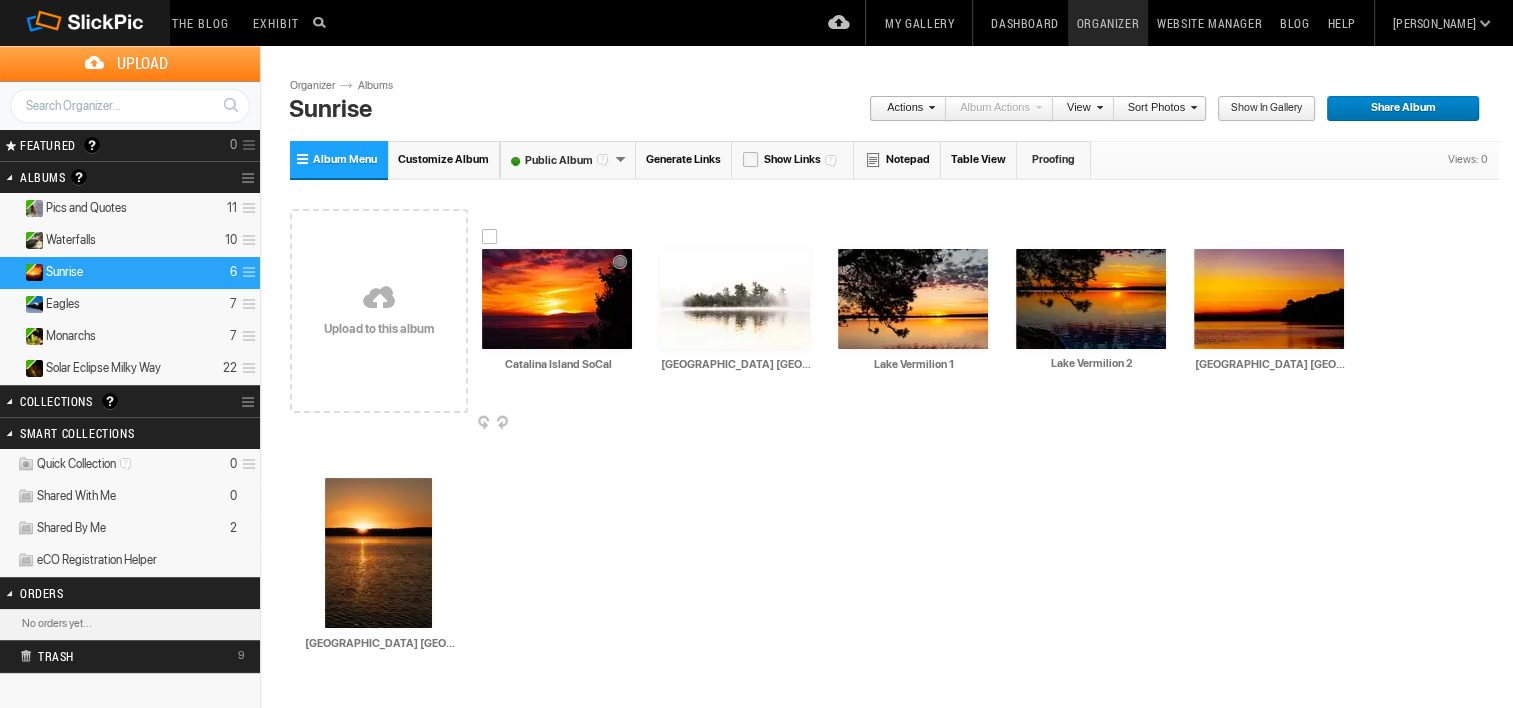 click at bounding box center (630, 424) 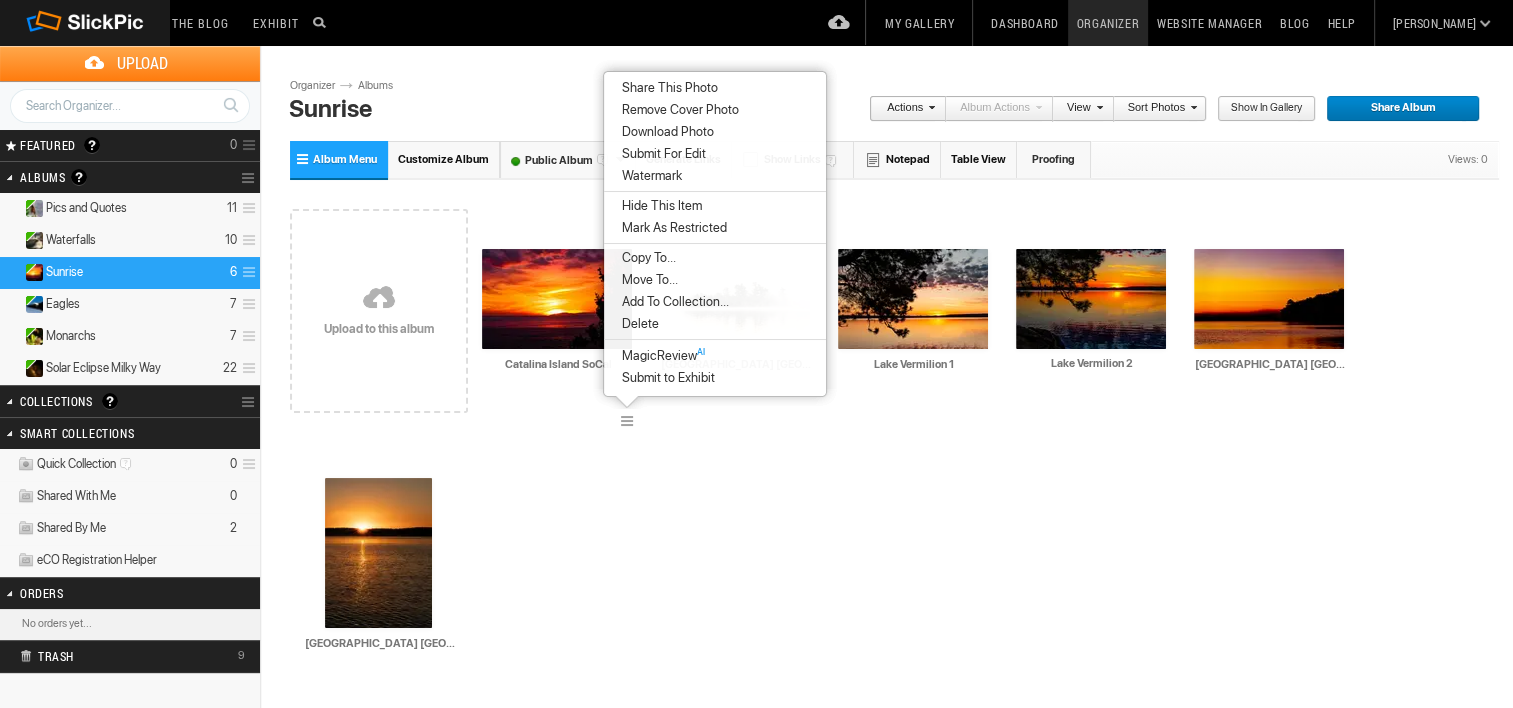 click on "Delete" at bounding box center [637, 324] 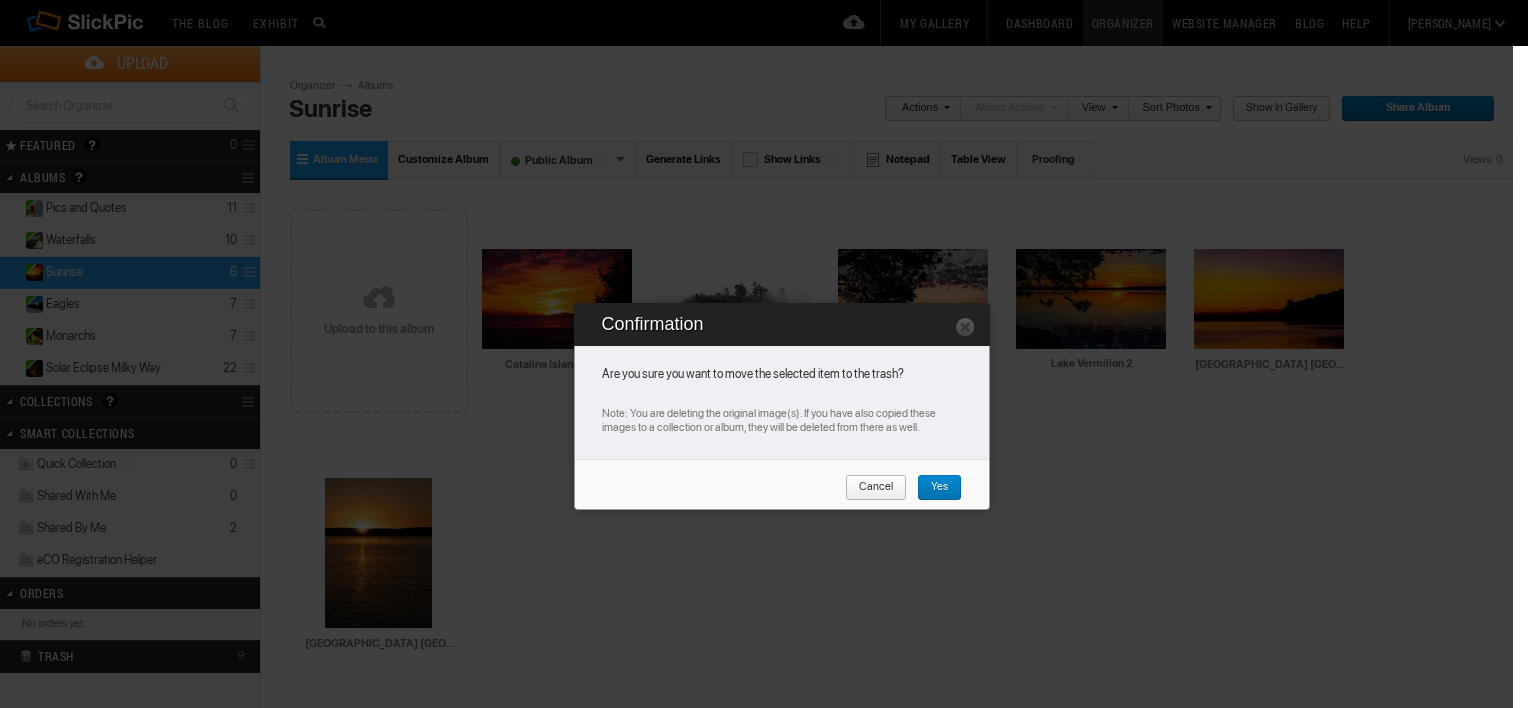 click on "Yes" at bounding box center (932, 488) 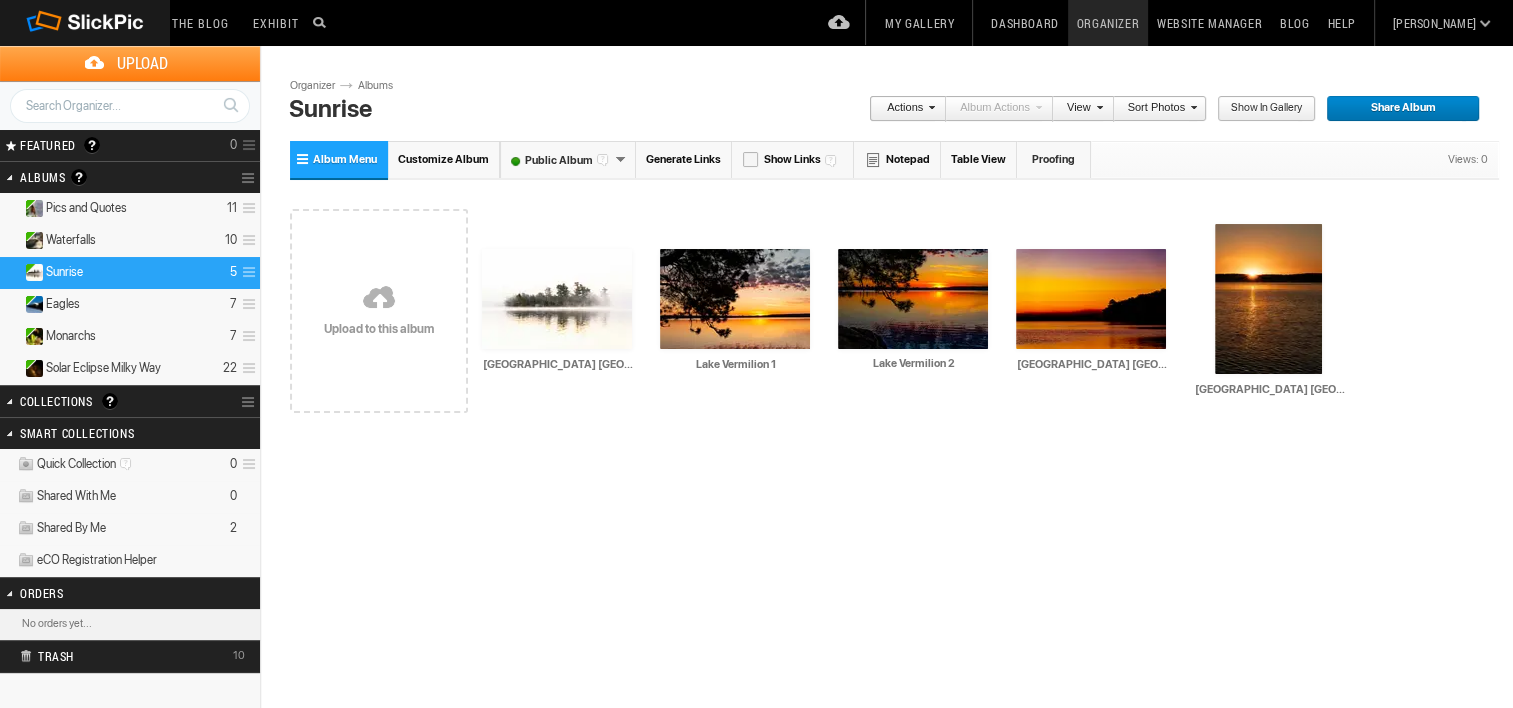 click on "Albums
Albums are your presentation gallery and where your photos and videos are physically stored. SlickPic makes things simple. Upload your photos and videos into Albums and Share them (or your entire gallery) immediately.
Organize photos here, in Organizer. Move them around, drag and drop them from one album to another, create sub-albums inside albums and do more with your photos.
View and showcase your photos in your “Gallery” — find it on the top menu. Share your albums or entire gallery publicly or privately only with the people you want by clicking the green Share button - you can see it now on the right side.
Make sure you learn about privacy. You can make albums Public, Private or Unlisted. Click the Help menu to read more about privacy and other topics." at bounding box center (104, 177) 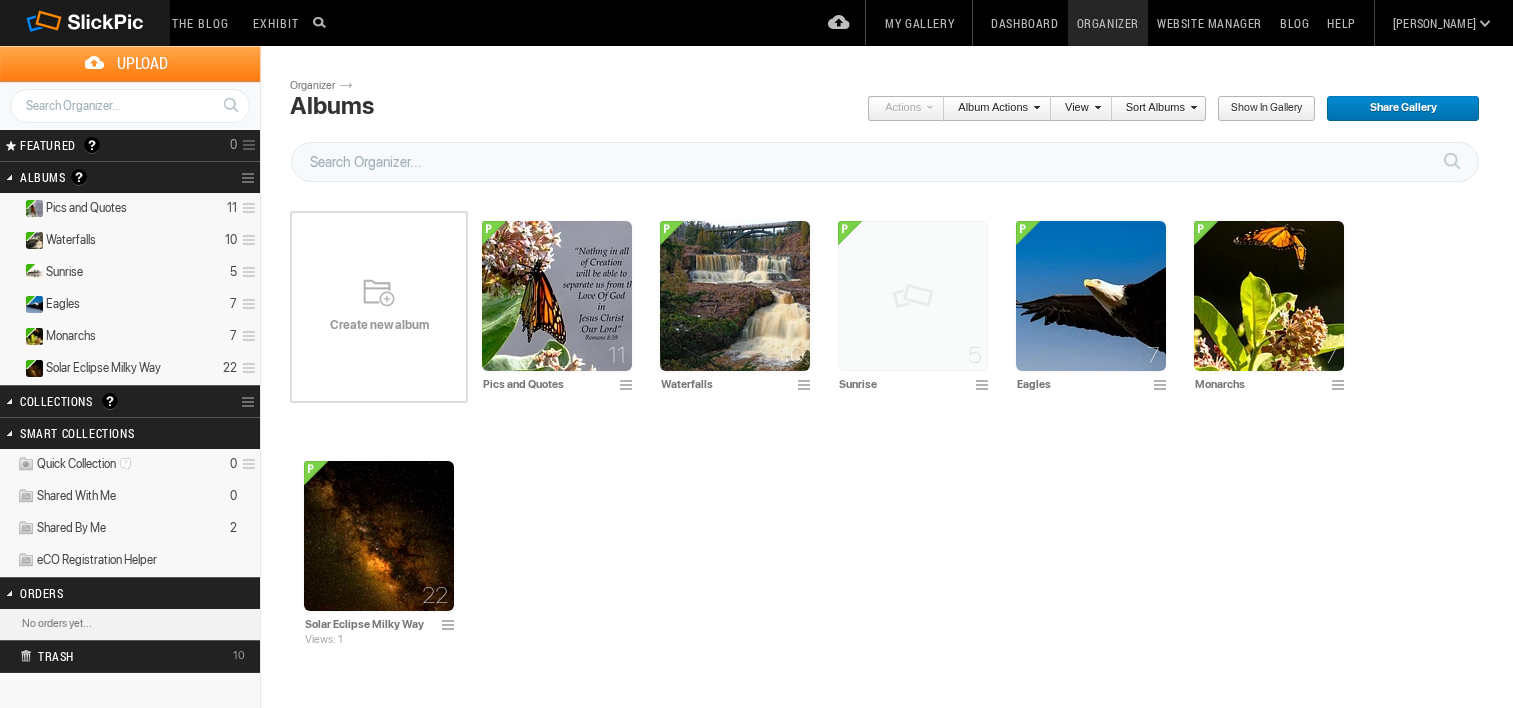 scroll, scrollTop: 0, scrollLeft: 0, axis: both 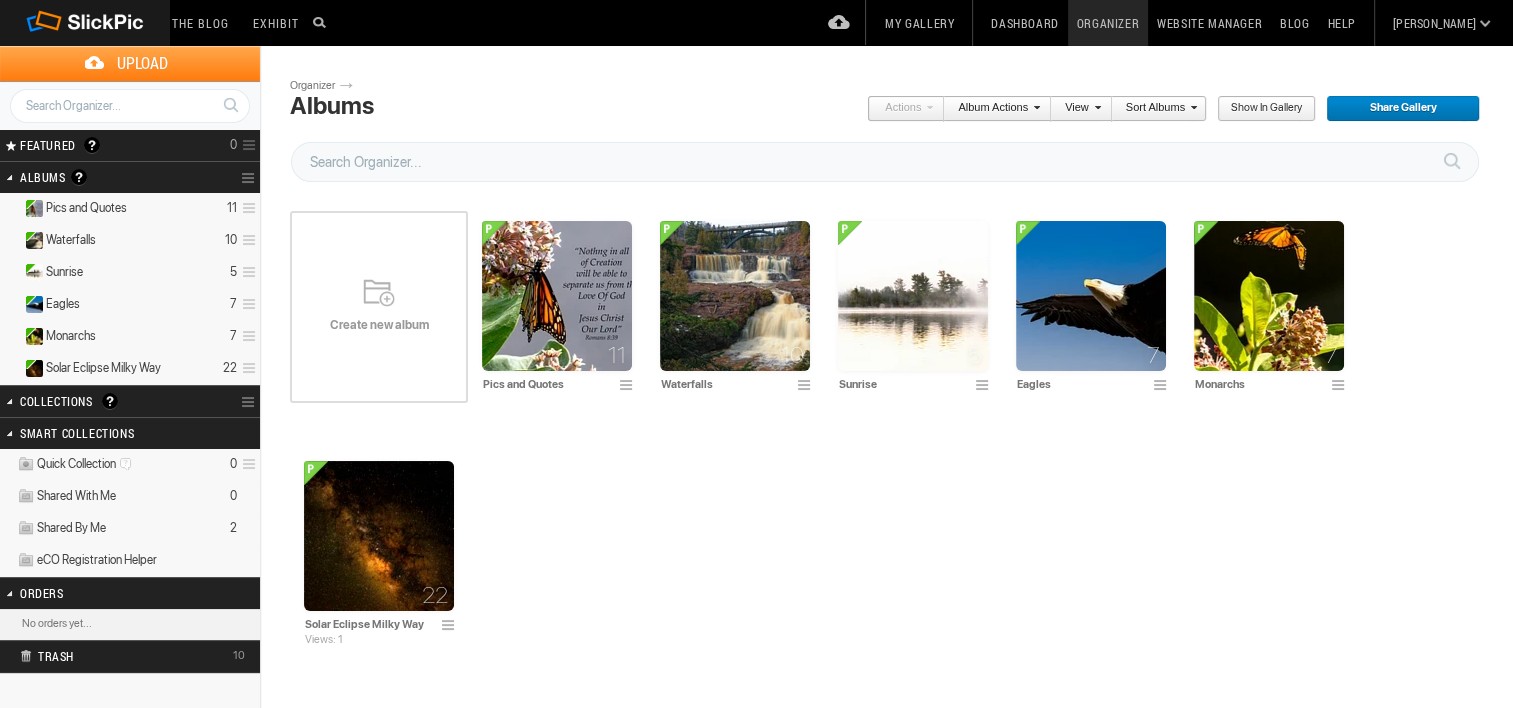 click on "Create new album" at bounding box center (379, 325) 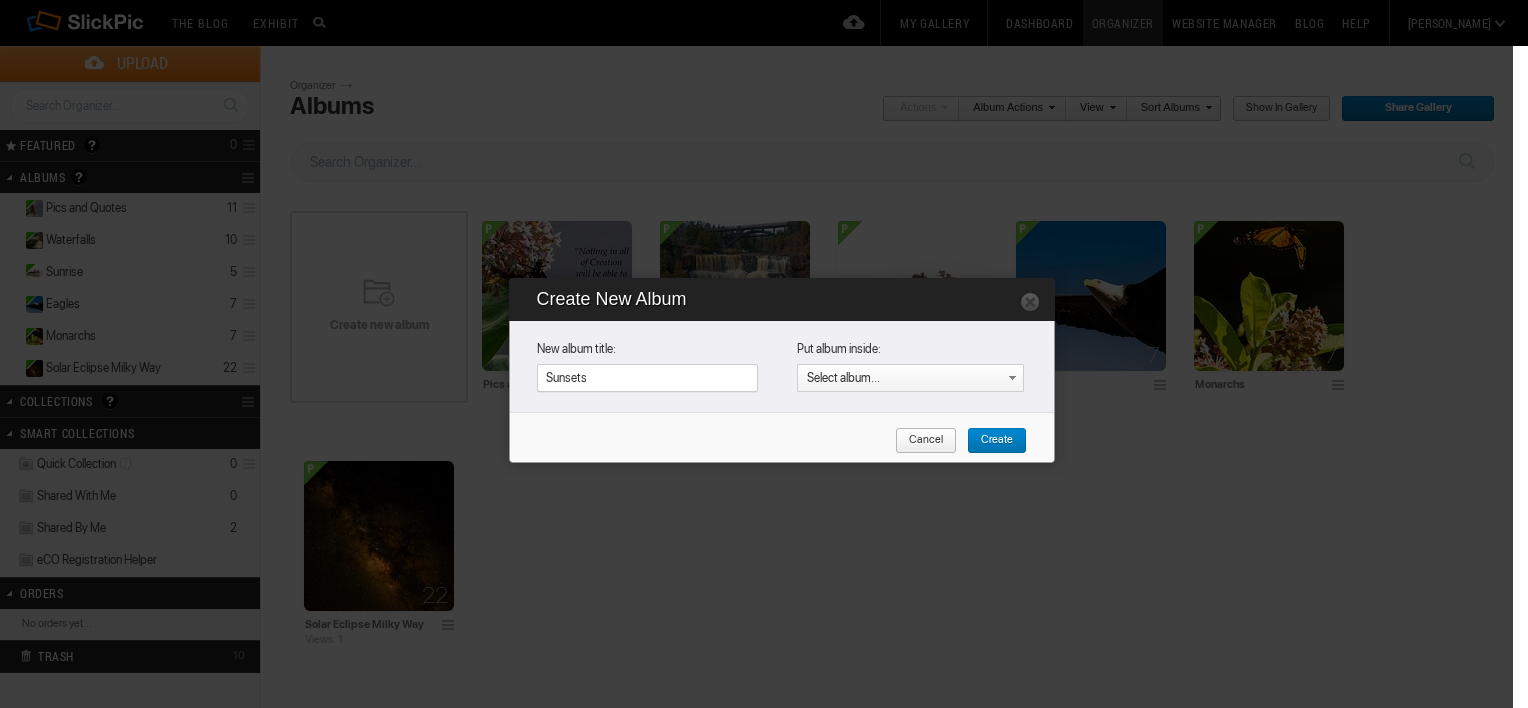 type on "Sunsets" 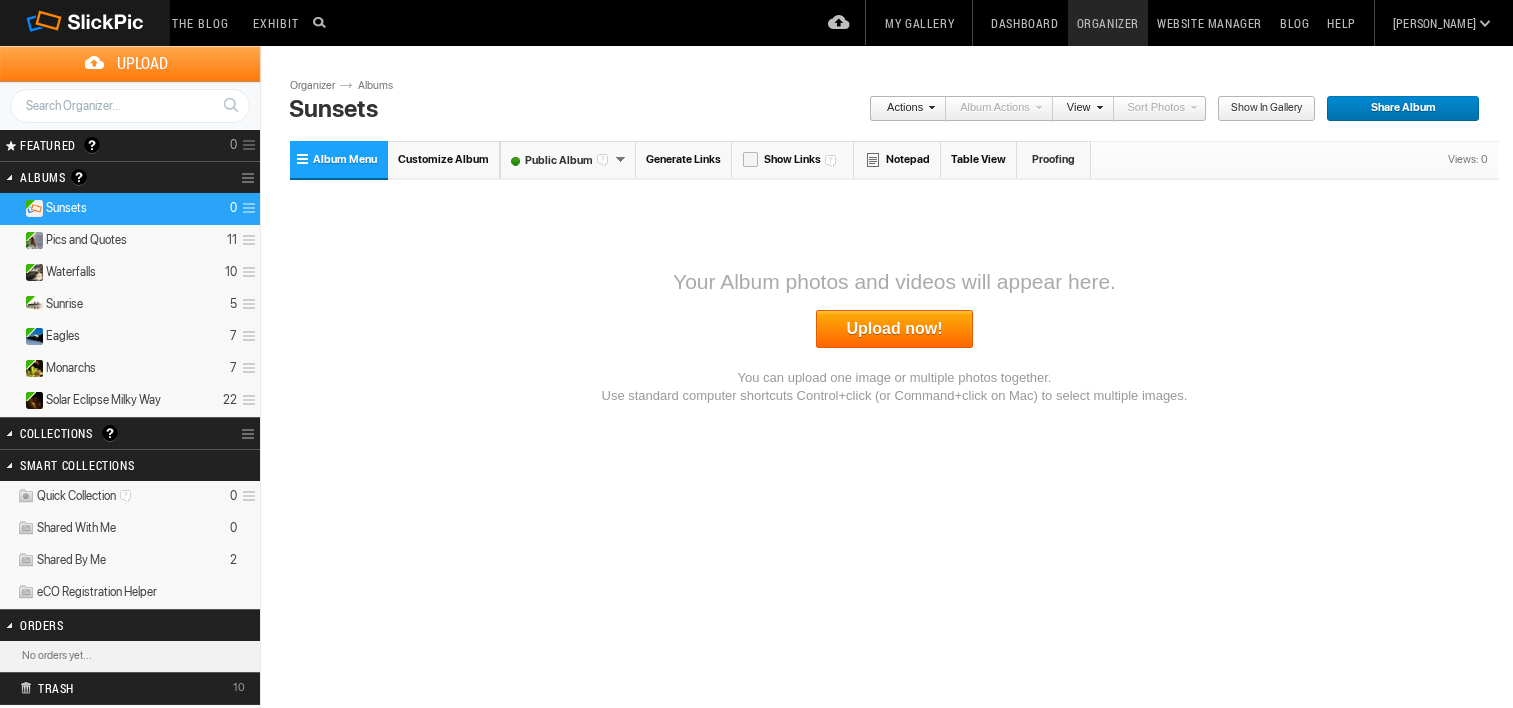 scroll, scrollTop: 0, scrollLeft: 0, axis: both 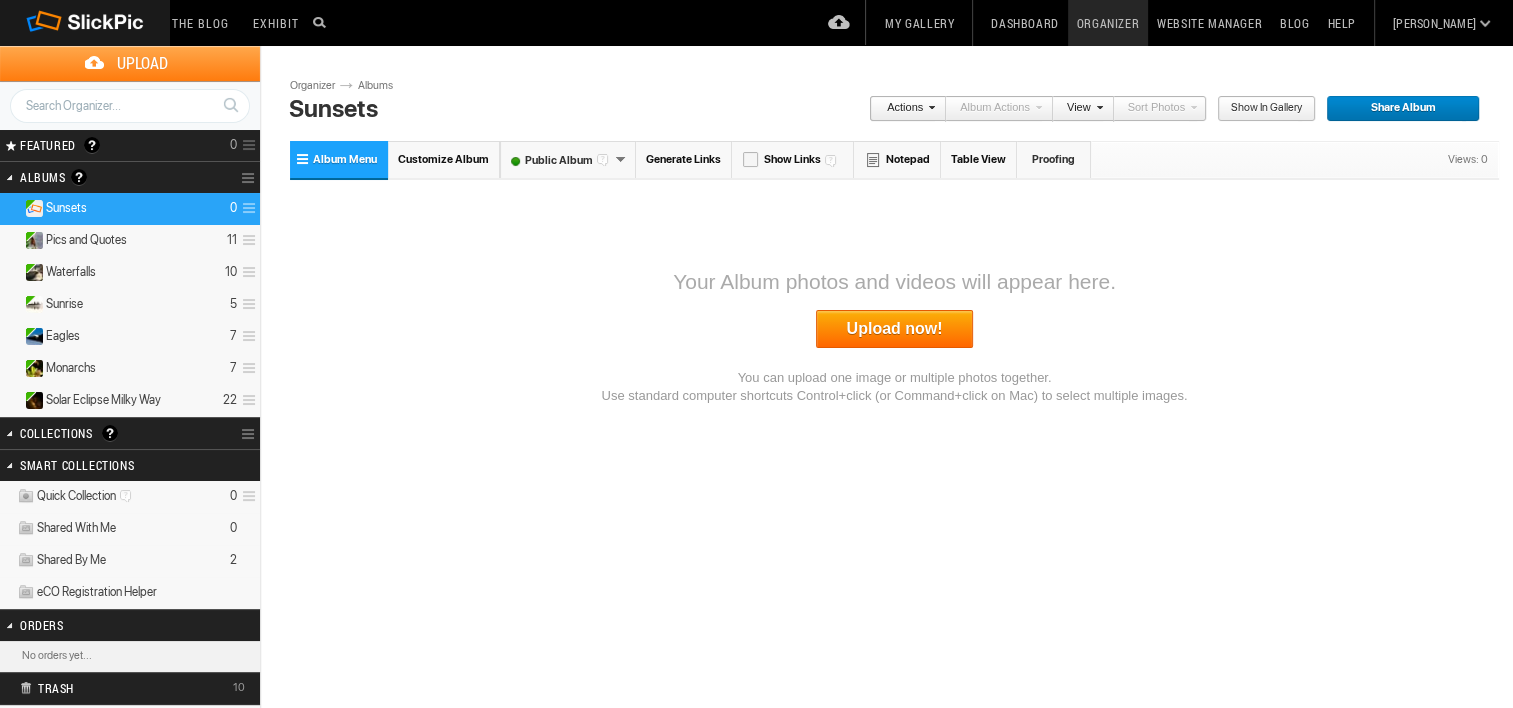 click on "Upload now!" at bounding box center [895, 329] 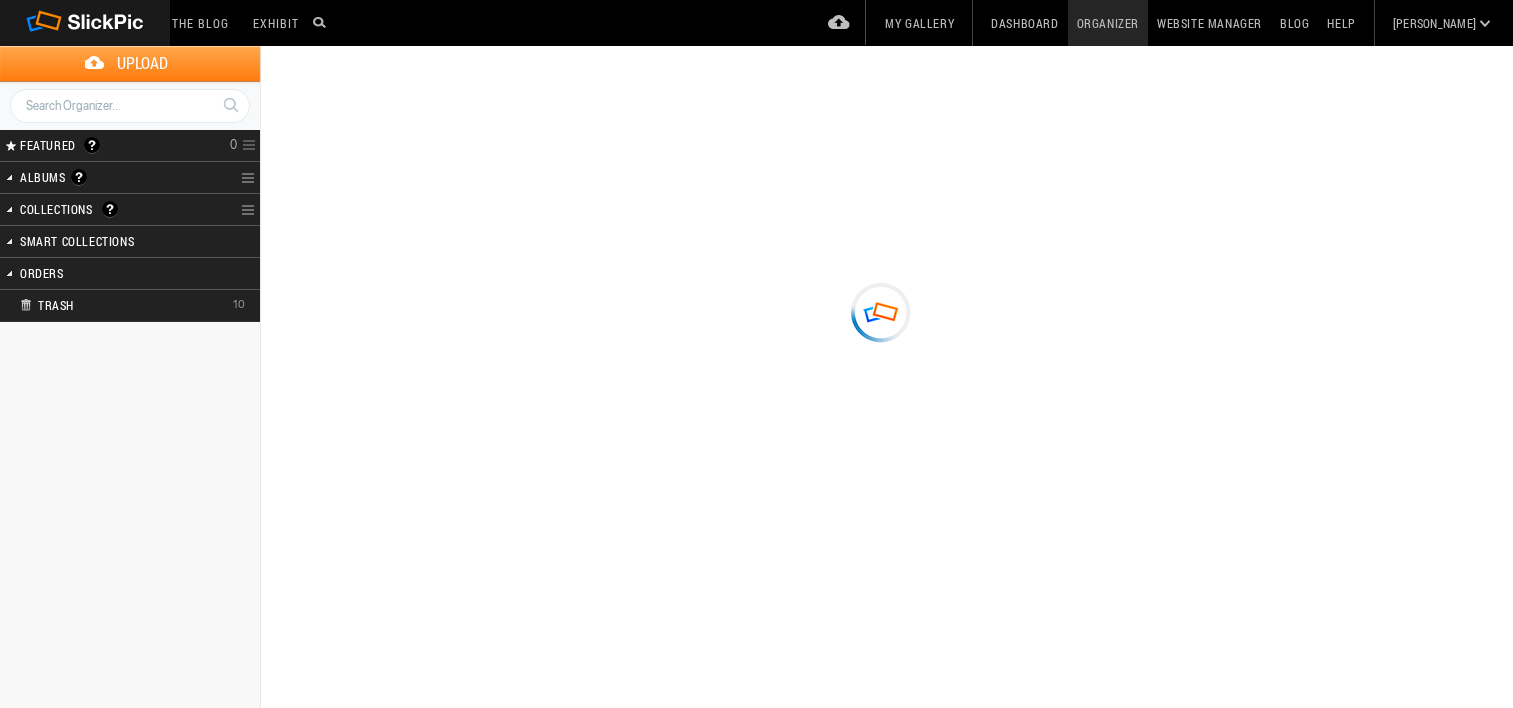 scroll, scrollTop: 0, scrollLeft: 0, axis: both 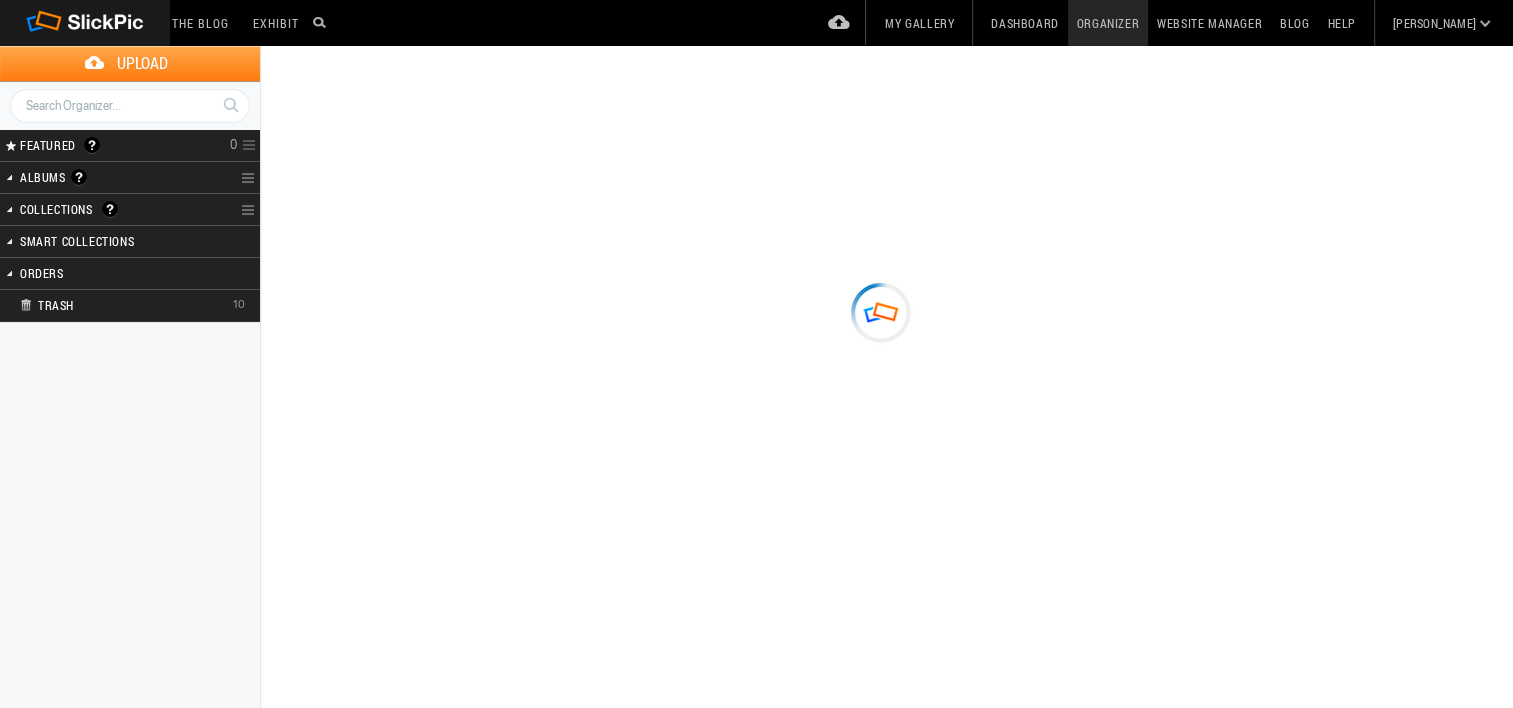 type on "Sunsets" 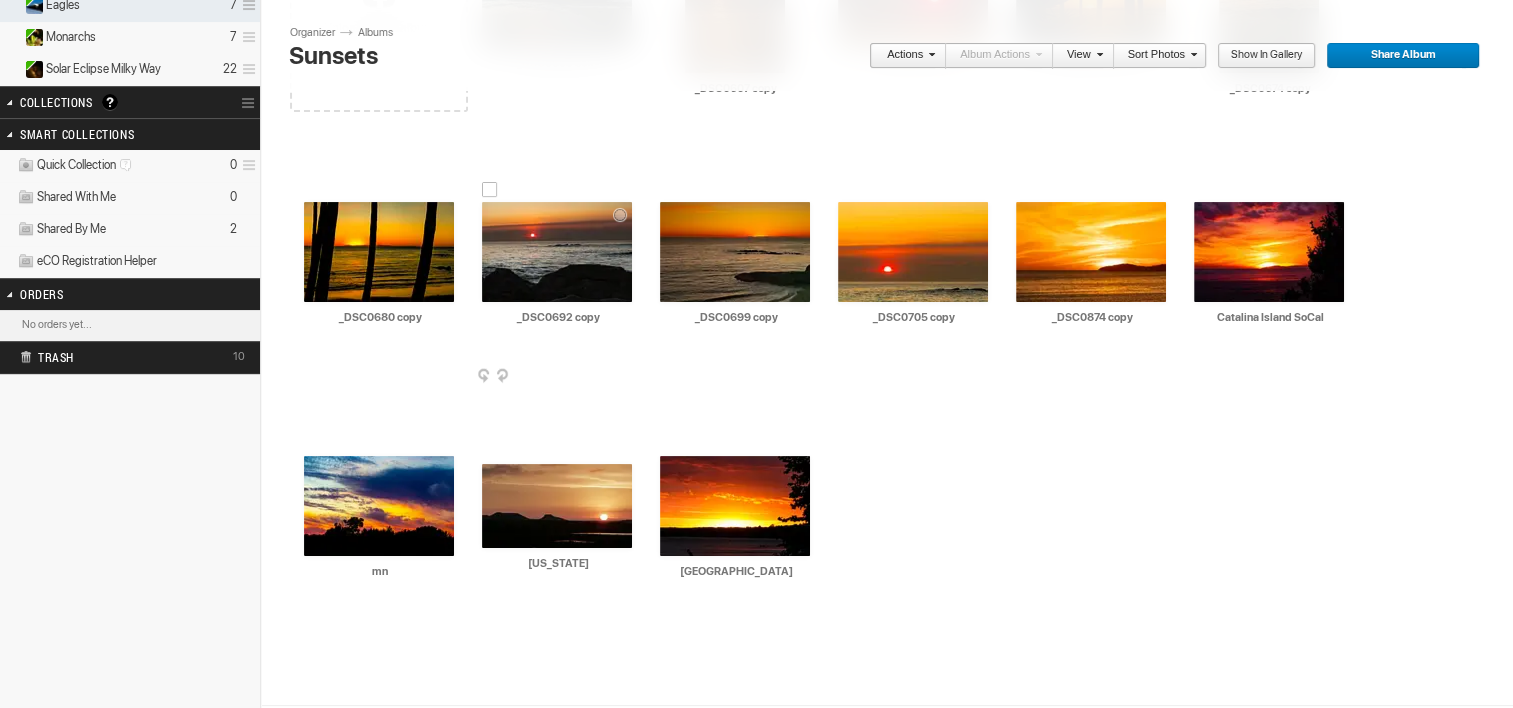 scroll, scrollTop: 357, scrollLeft: 0, axis: vertical 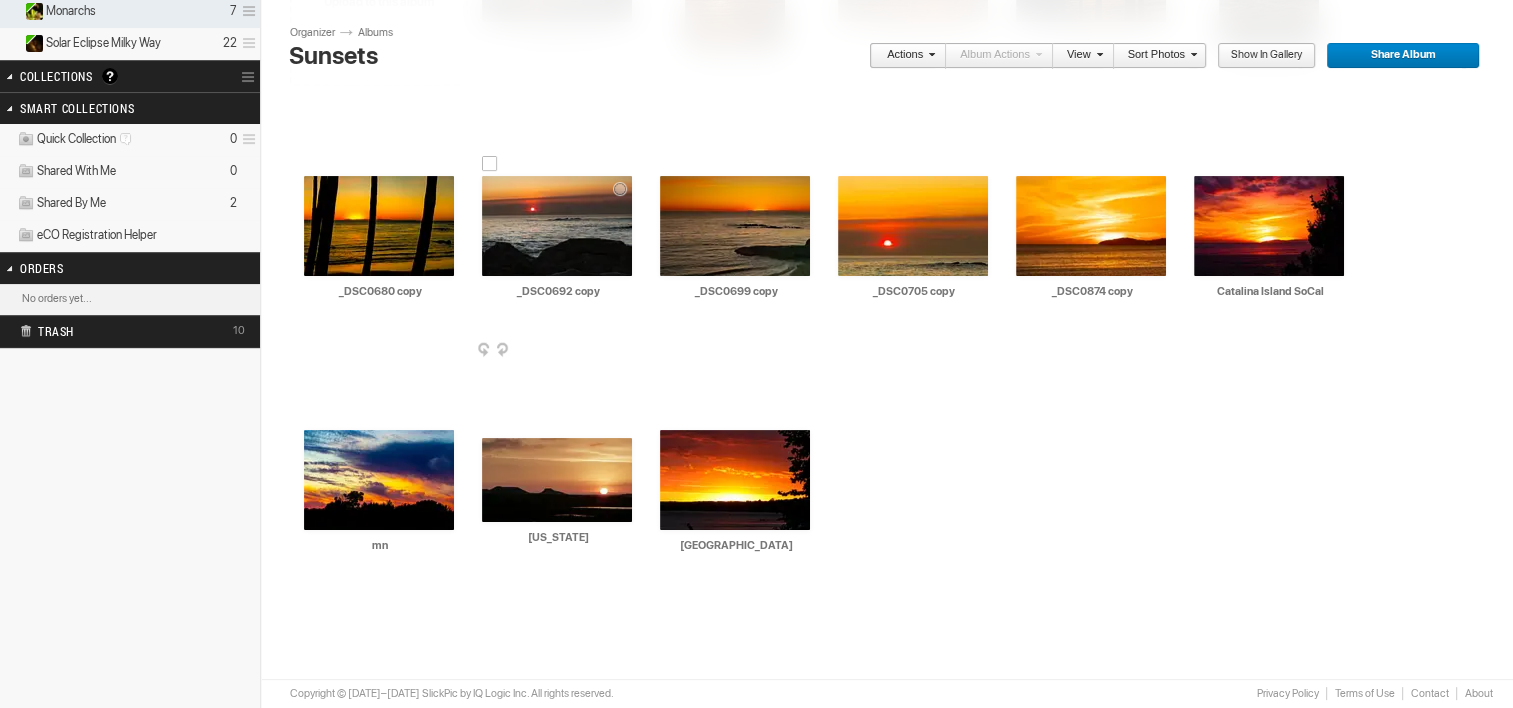 click at bounding box center (630, 351) 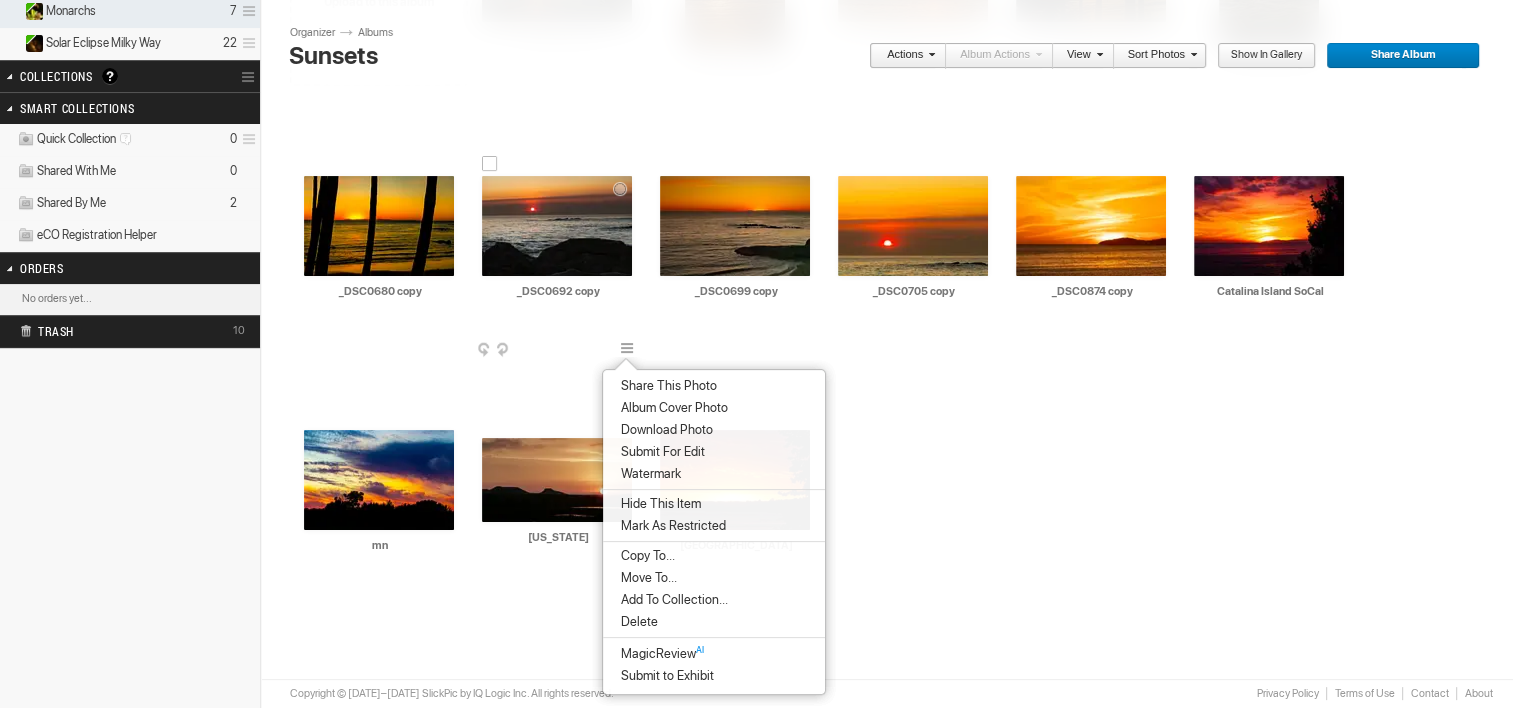 click on "_DSC0692 copy" at bounding box center (558, 291) 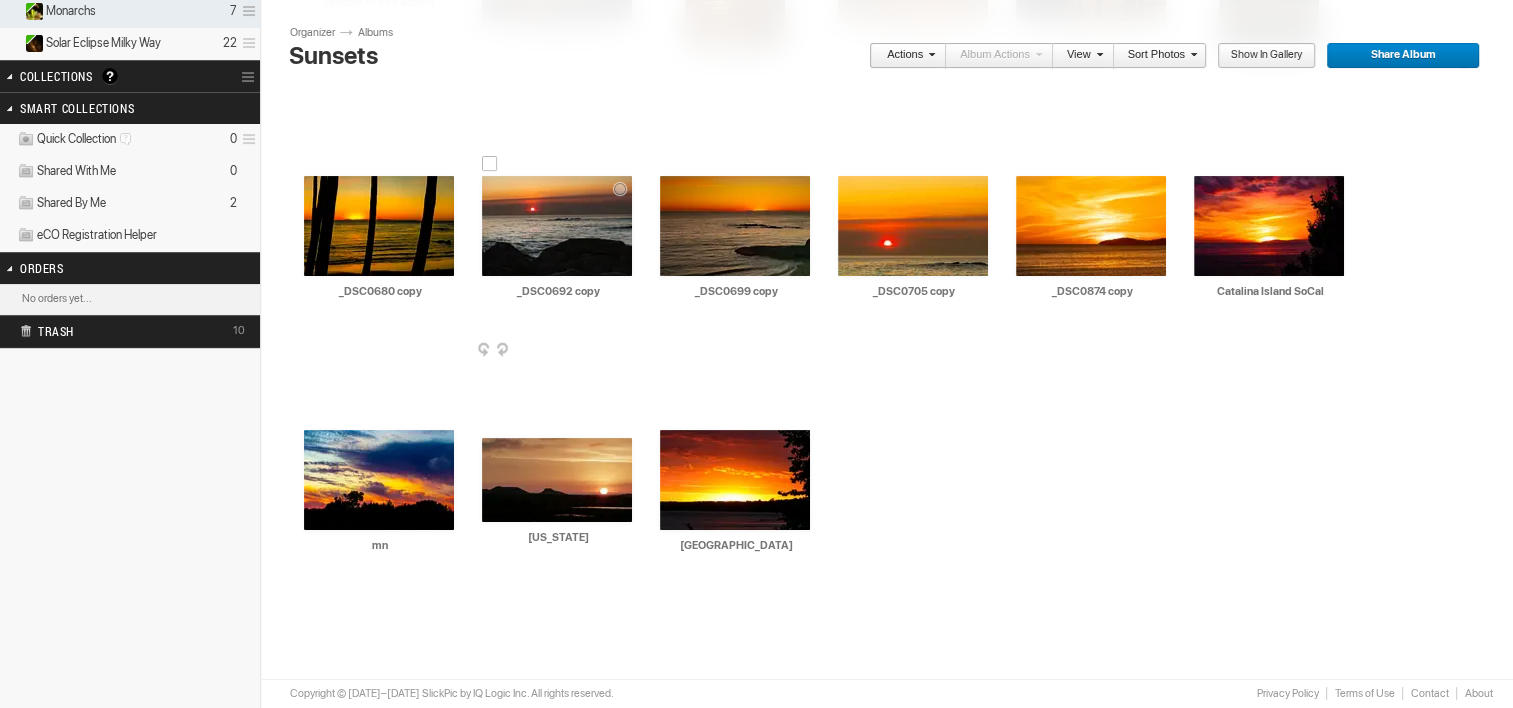 drag, startPoint x: 598, startPoint y: 289, endPoint x: 502, endPoint y: 275, distance: 97.015465 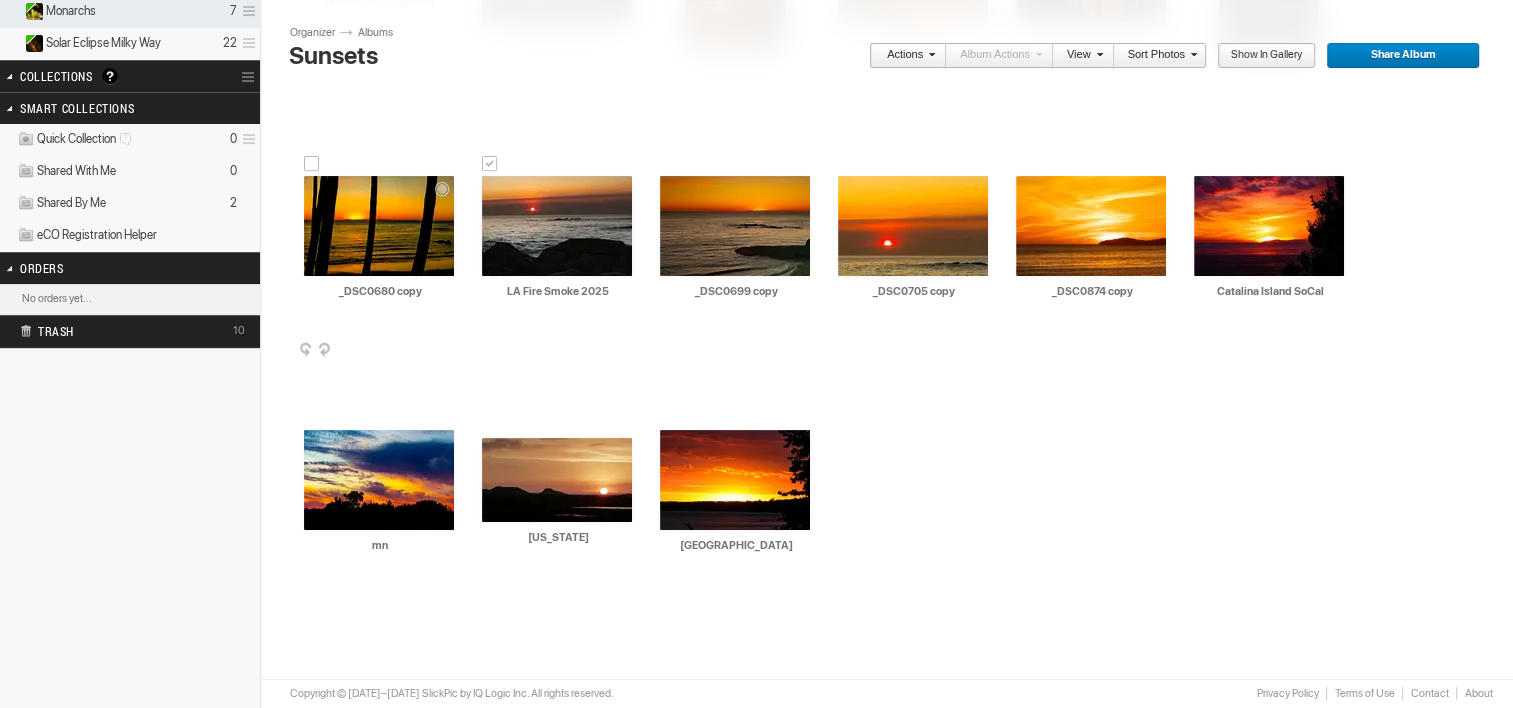type on "LA Fire Smoke 2025" 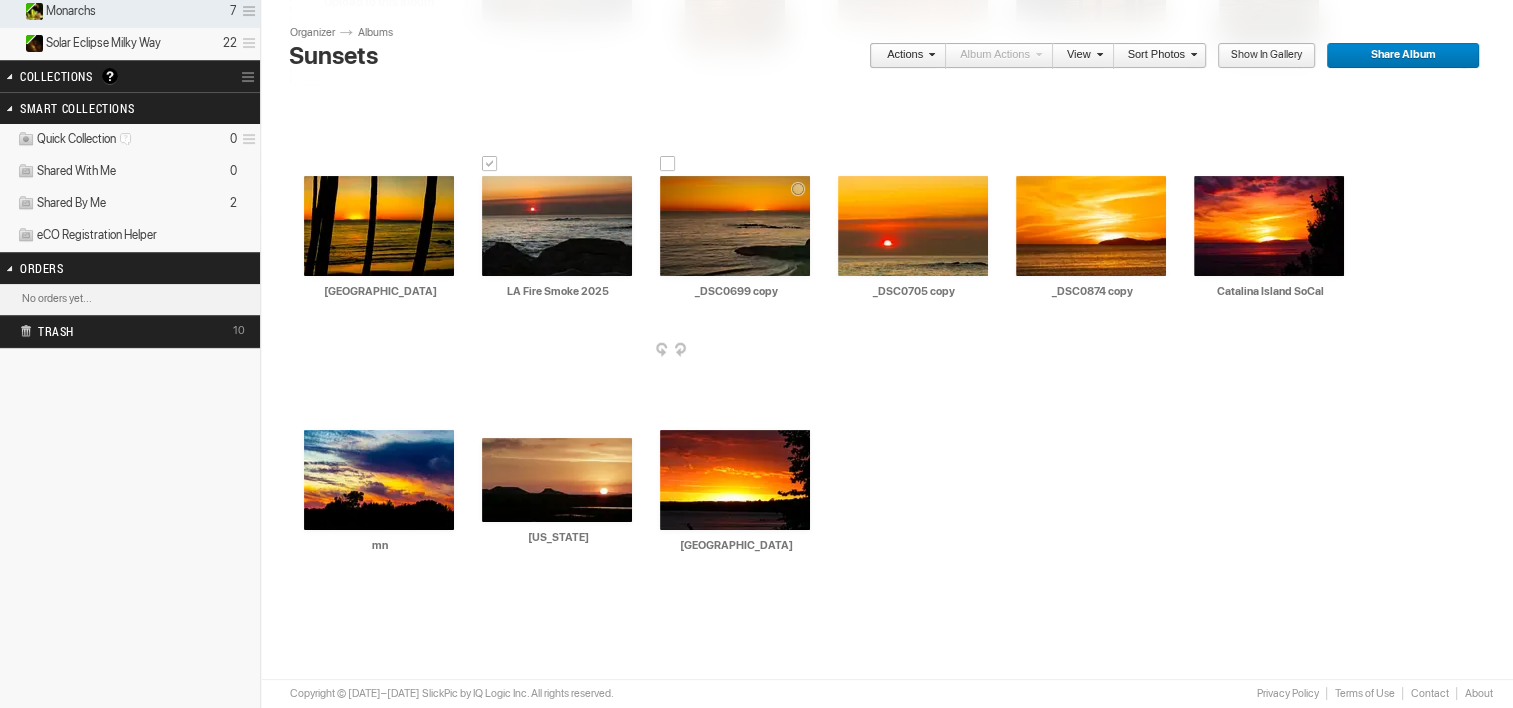 type on "[GEOGRAPHIC_DATA]" 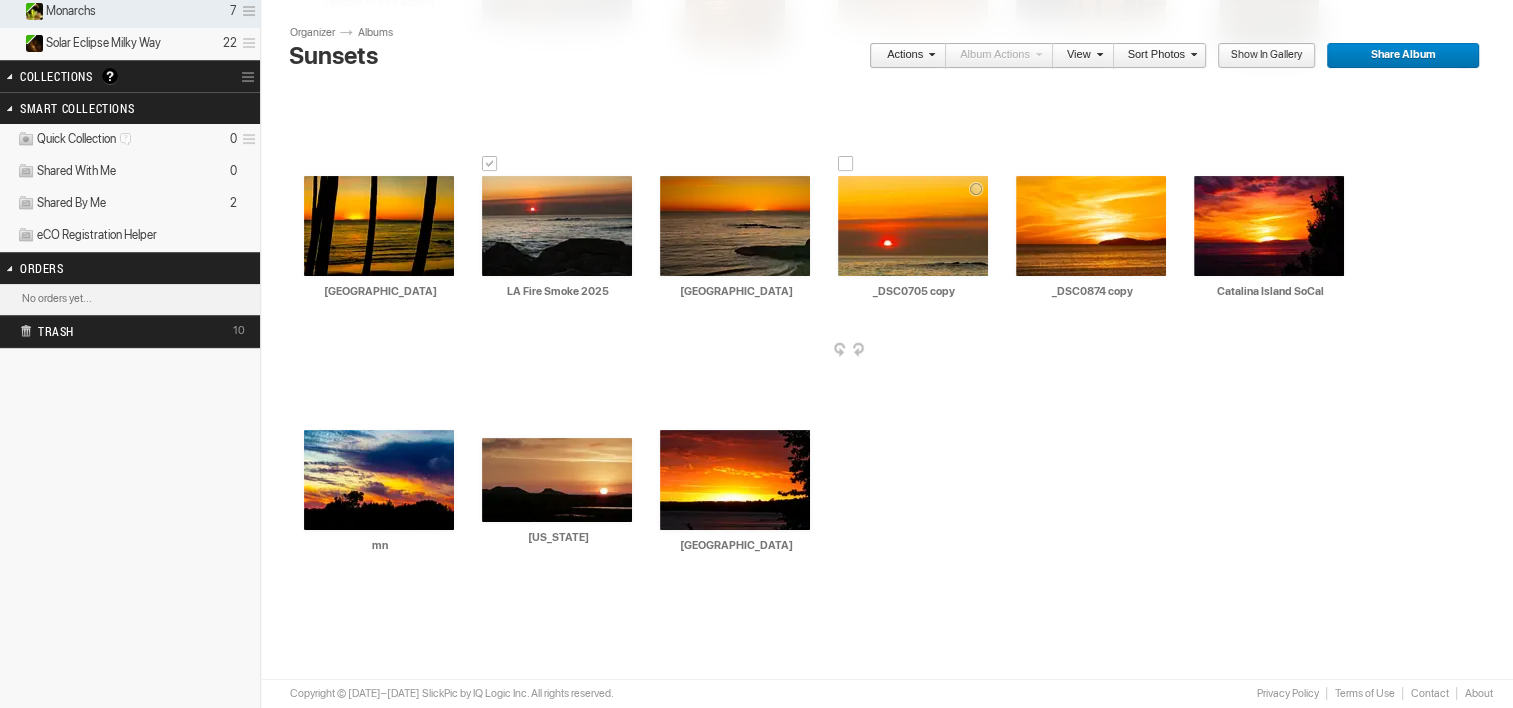 type on "[GEOGRAPHIC_DATA]" 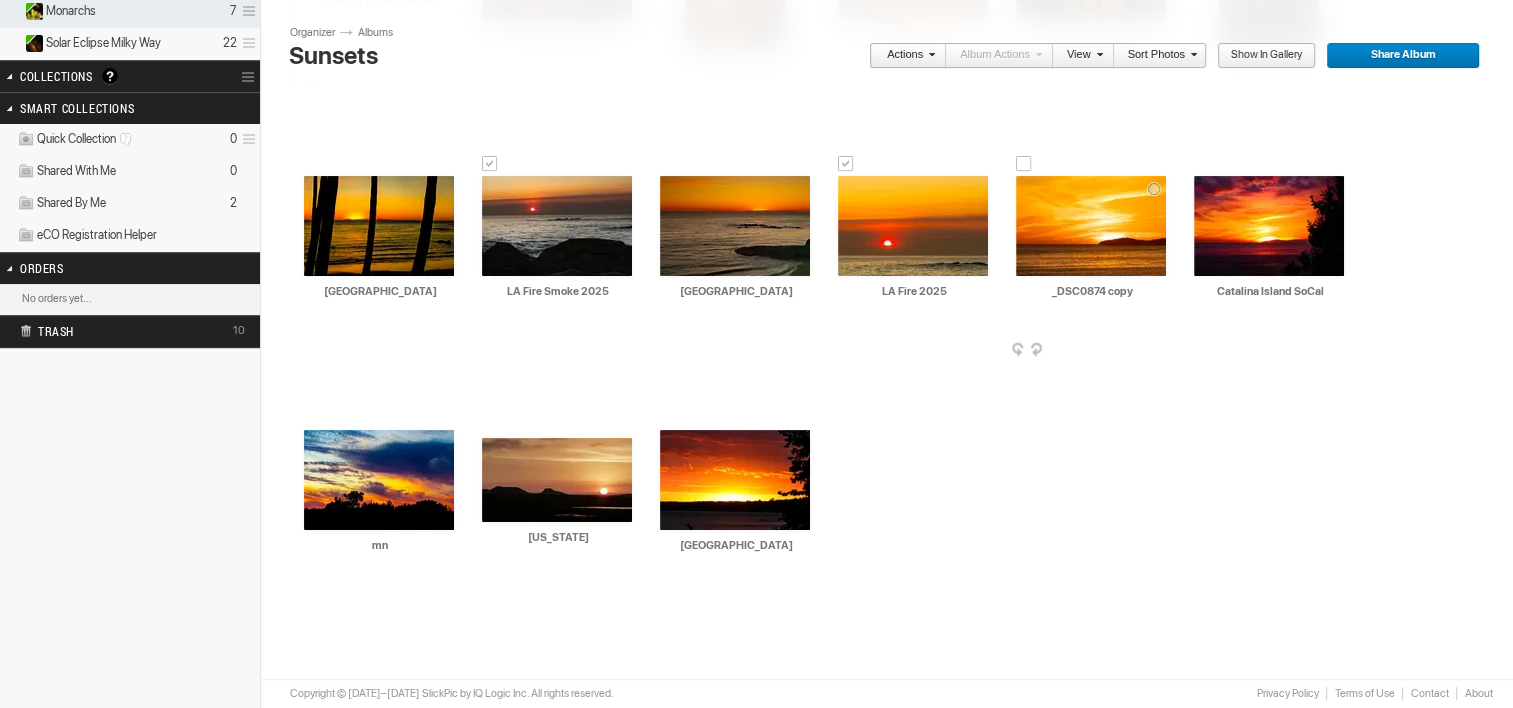 type on "LA Fire 2025" 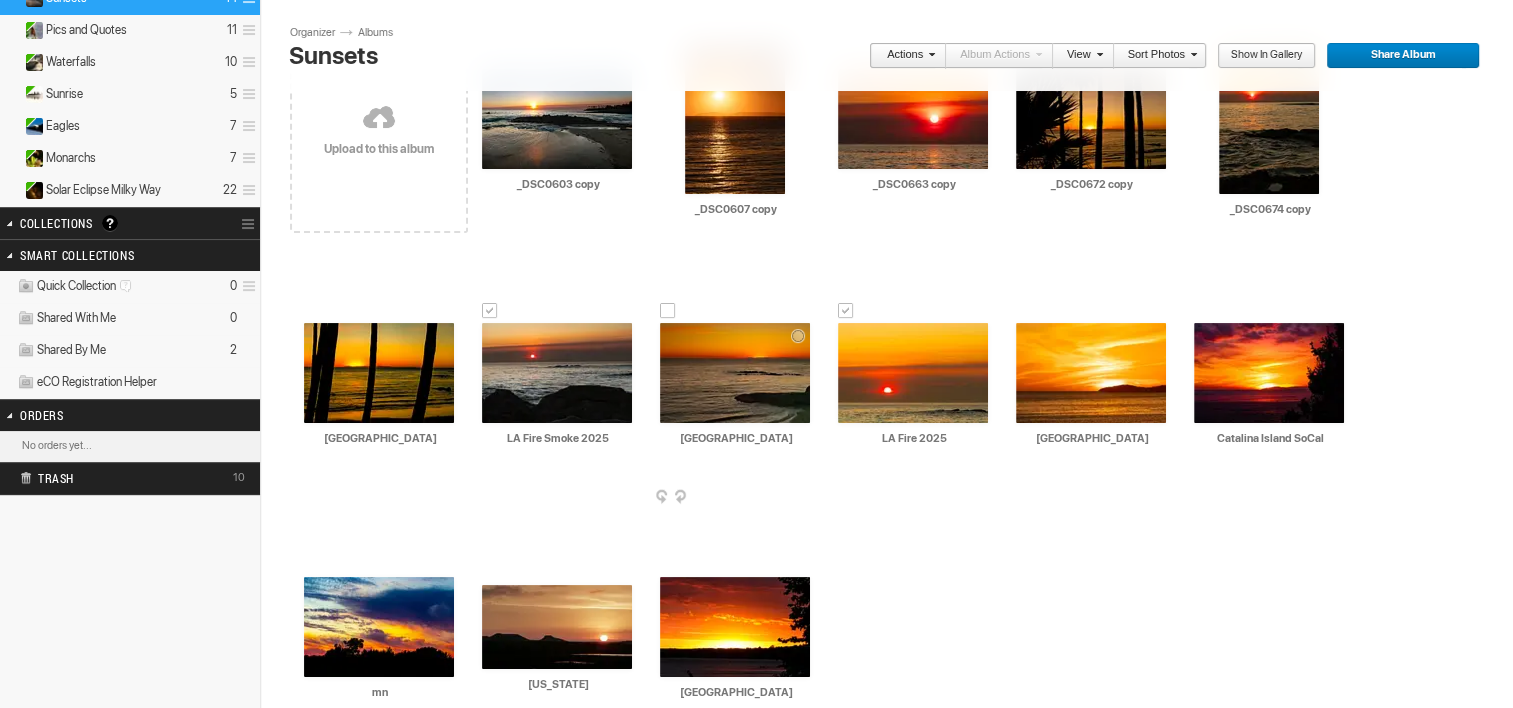 scroll, scrollTop: 257, scrollLeft: 0, axis: vertical 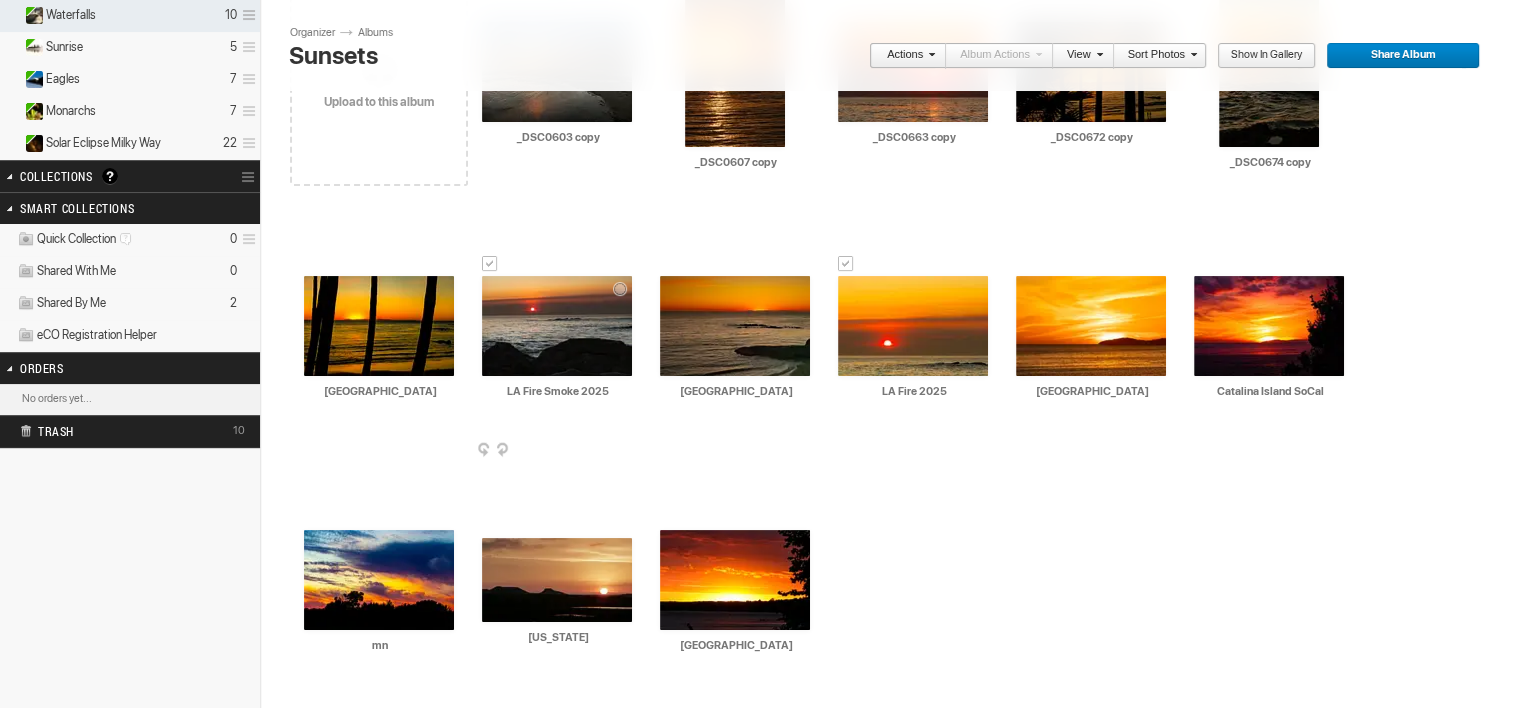 click at bounding box center [490, 264] 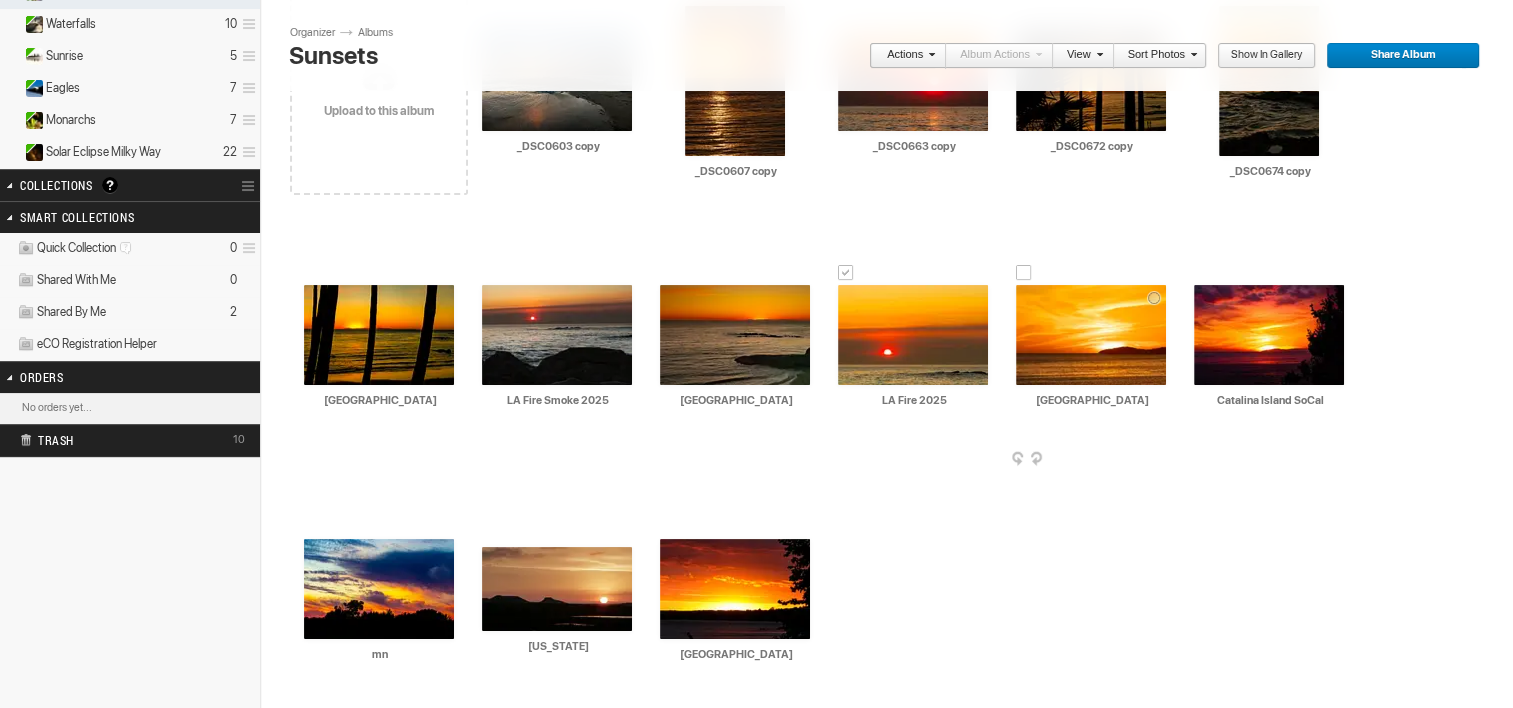 scroll, scrollTop: 0, scrollLeft: 0, axis: both 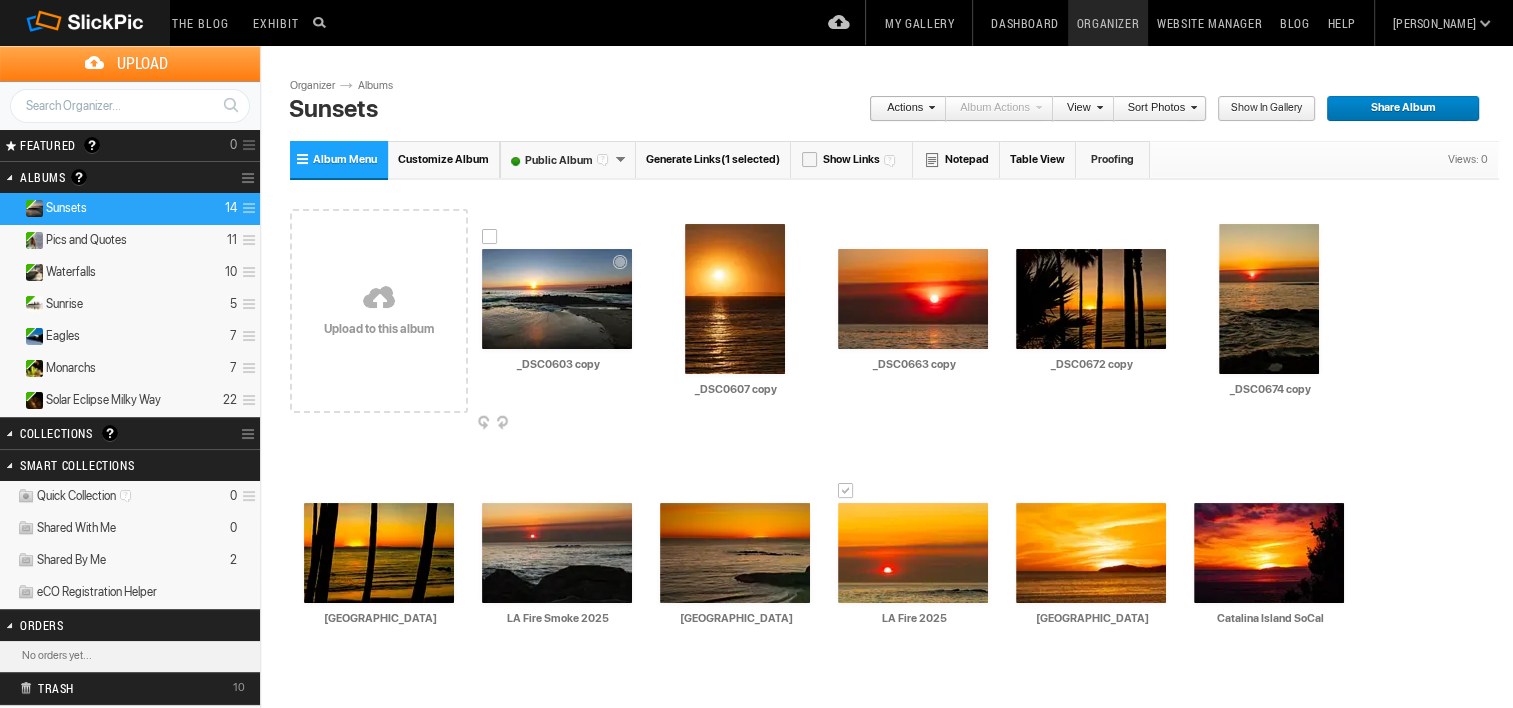 type on "[GEOGRAPHIC_DATA]" 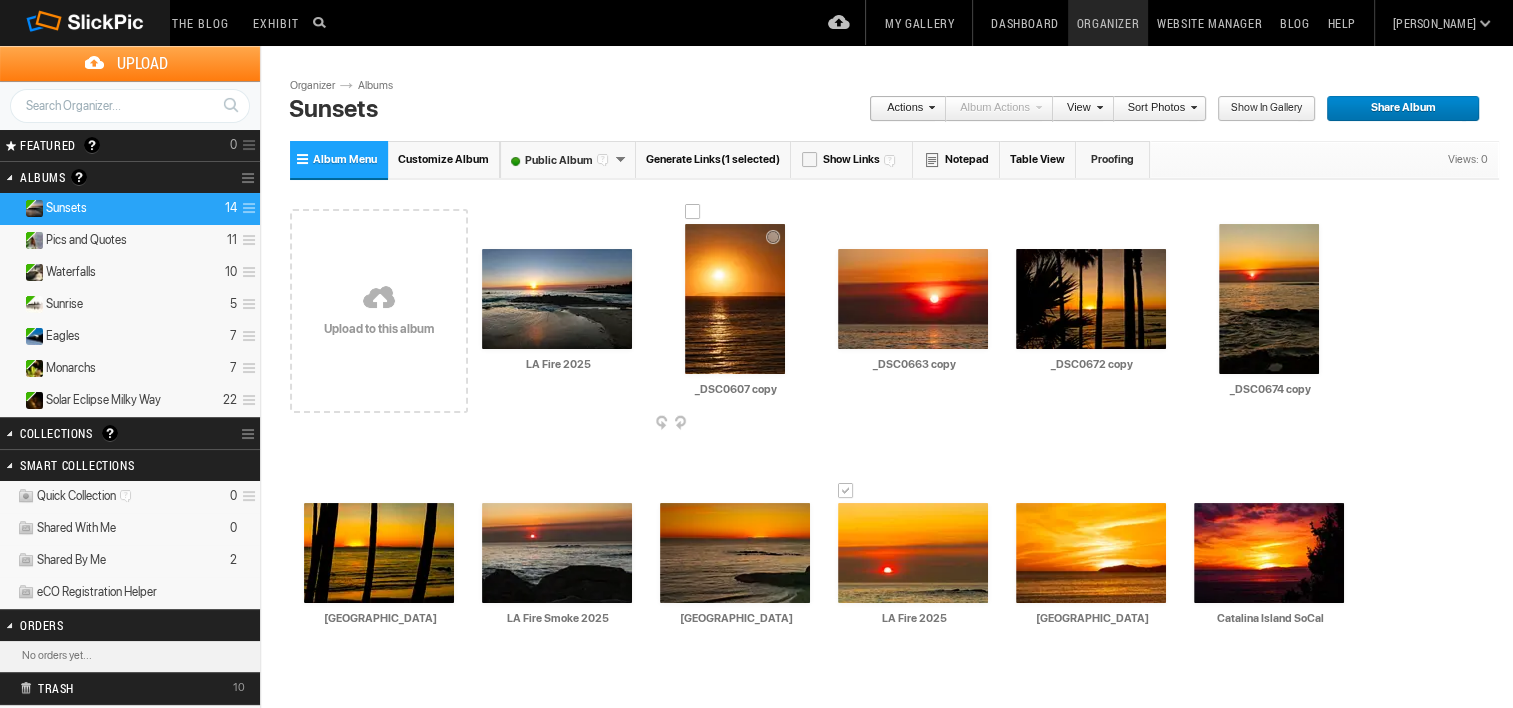 type on "LA Fire 2025" 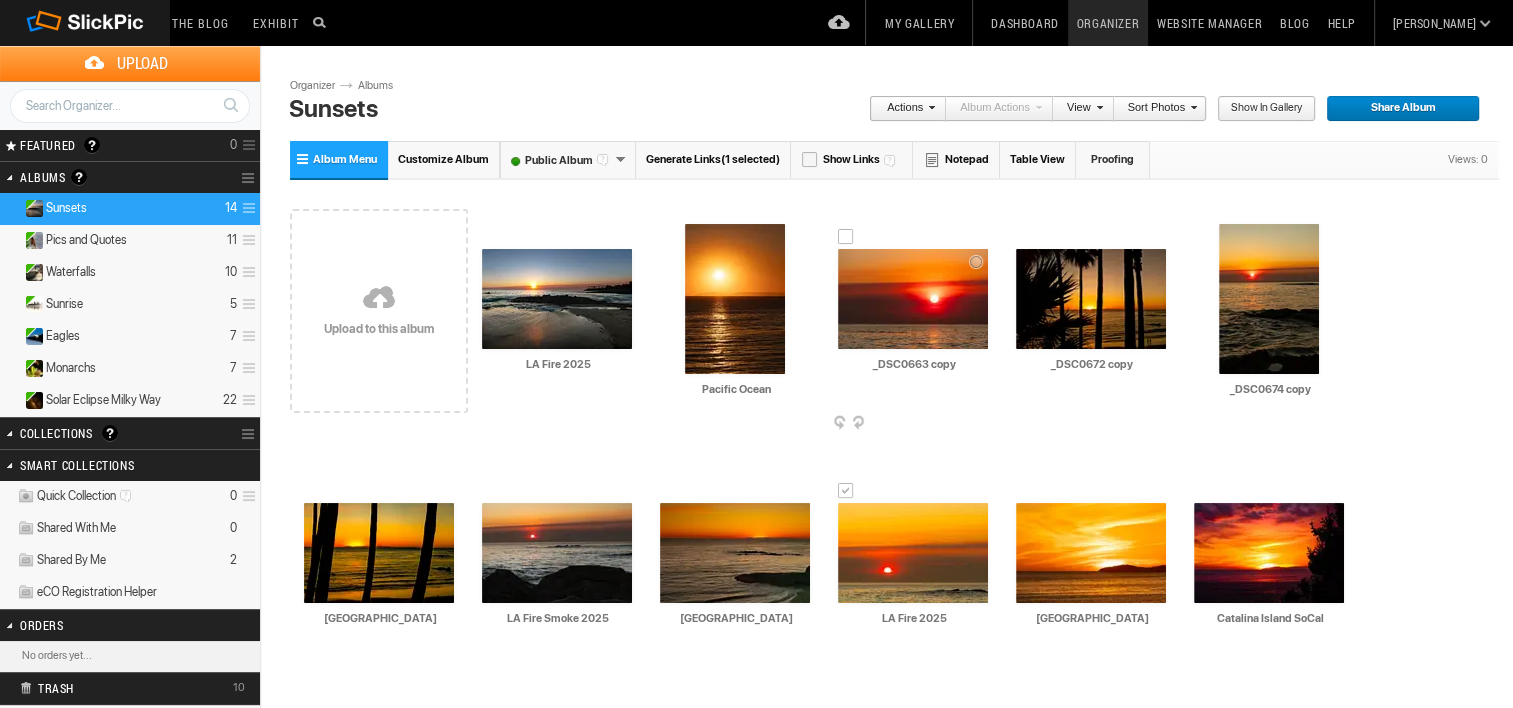 type on "Pacific Ocean" 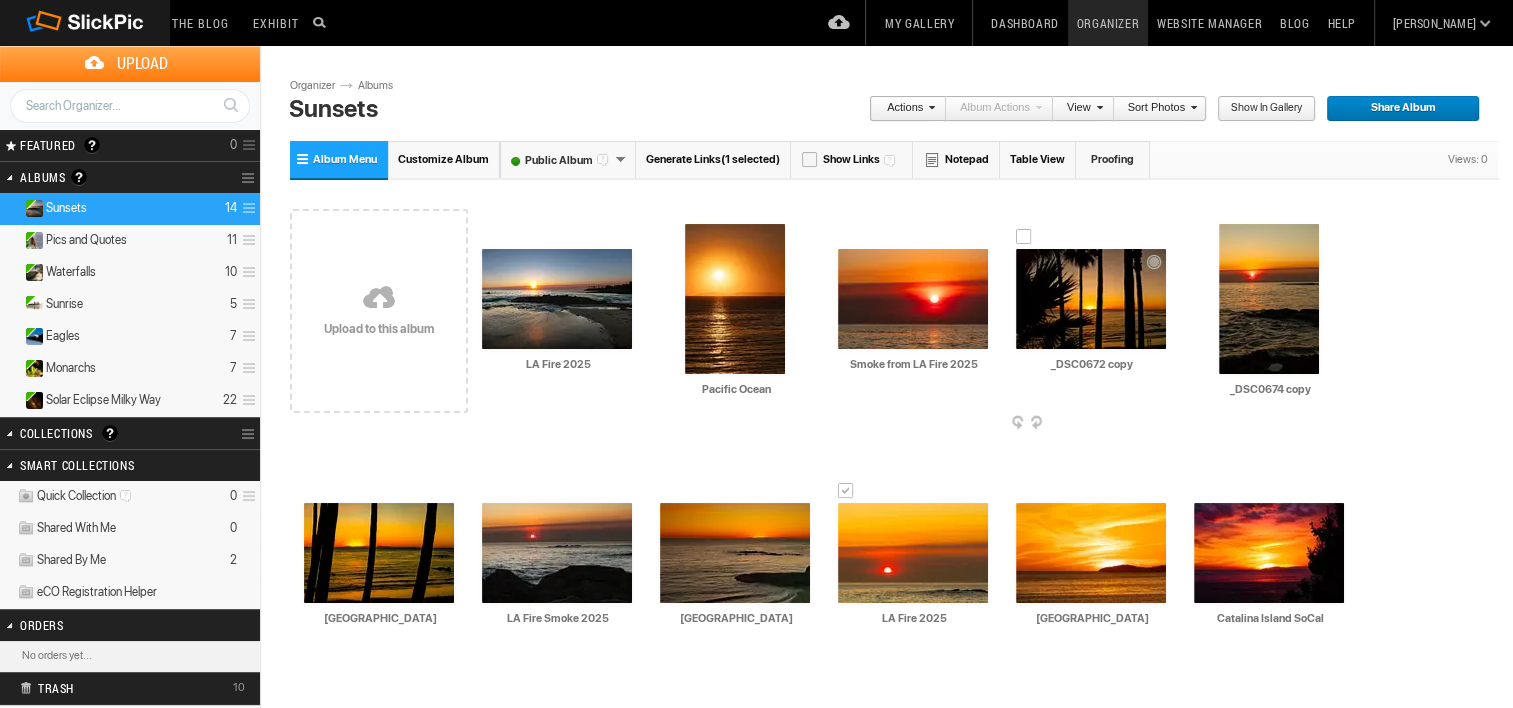 type on "Smoke from LA Fire 2025" 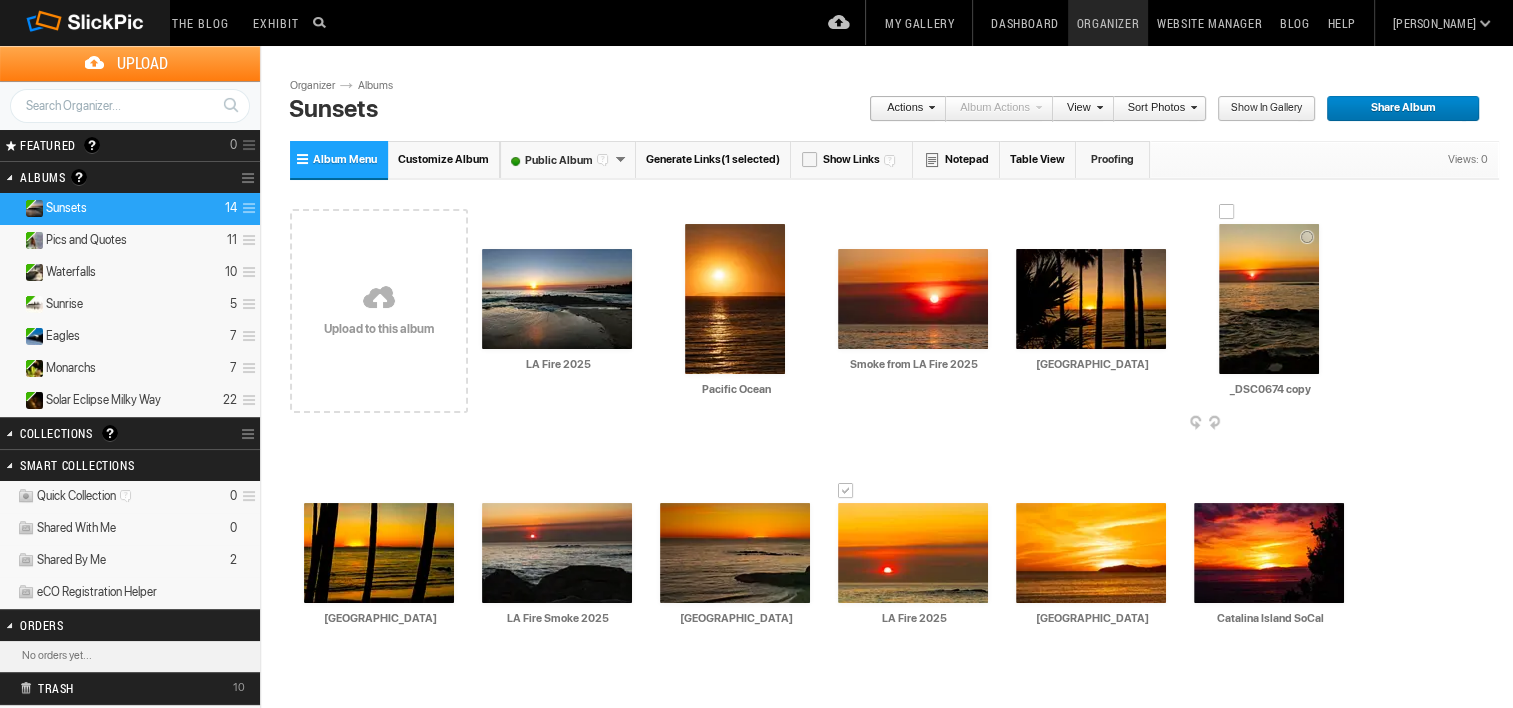 type on "[GEOGRAPHIC_DATA]" 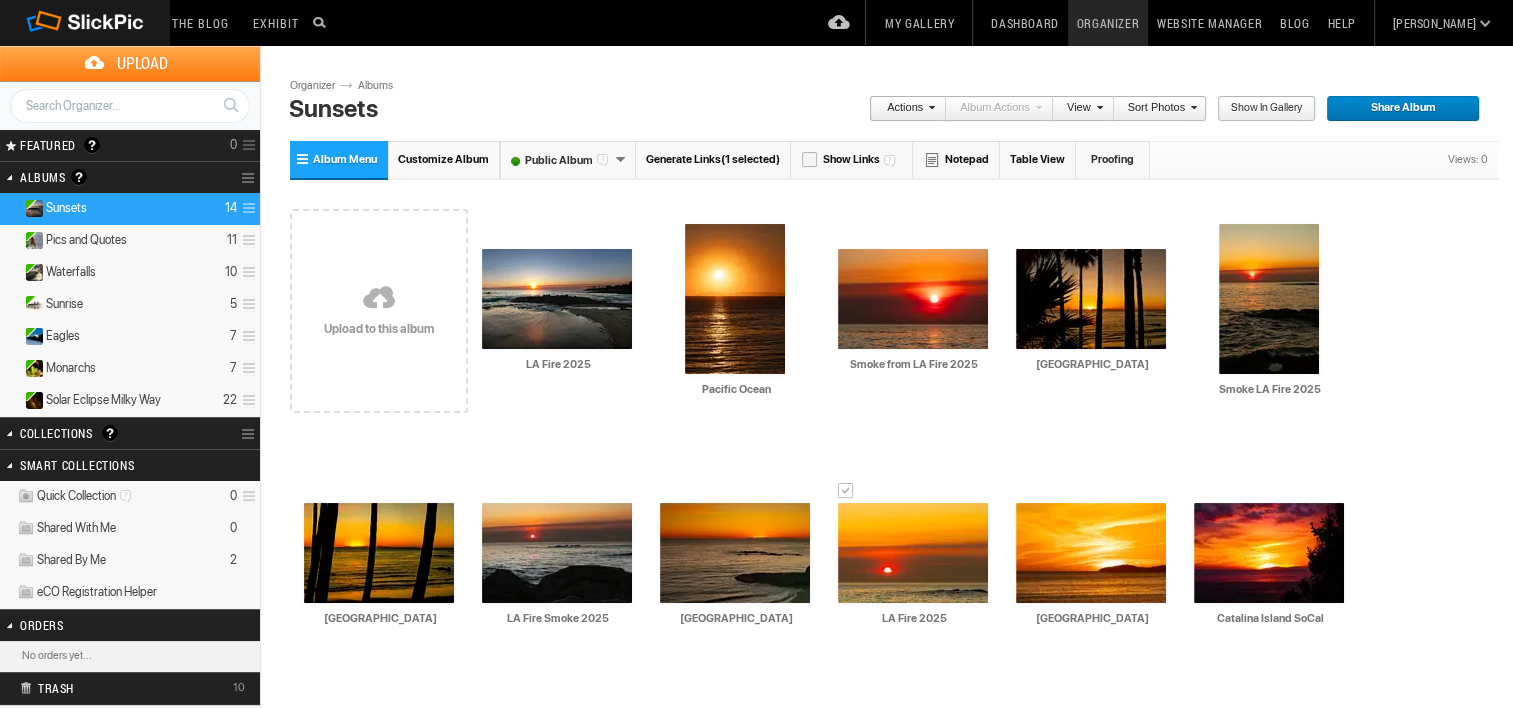 type on "Smoke LA Fire 2025" 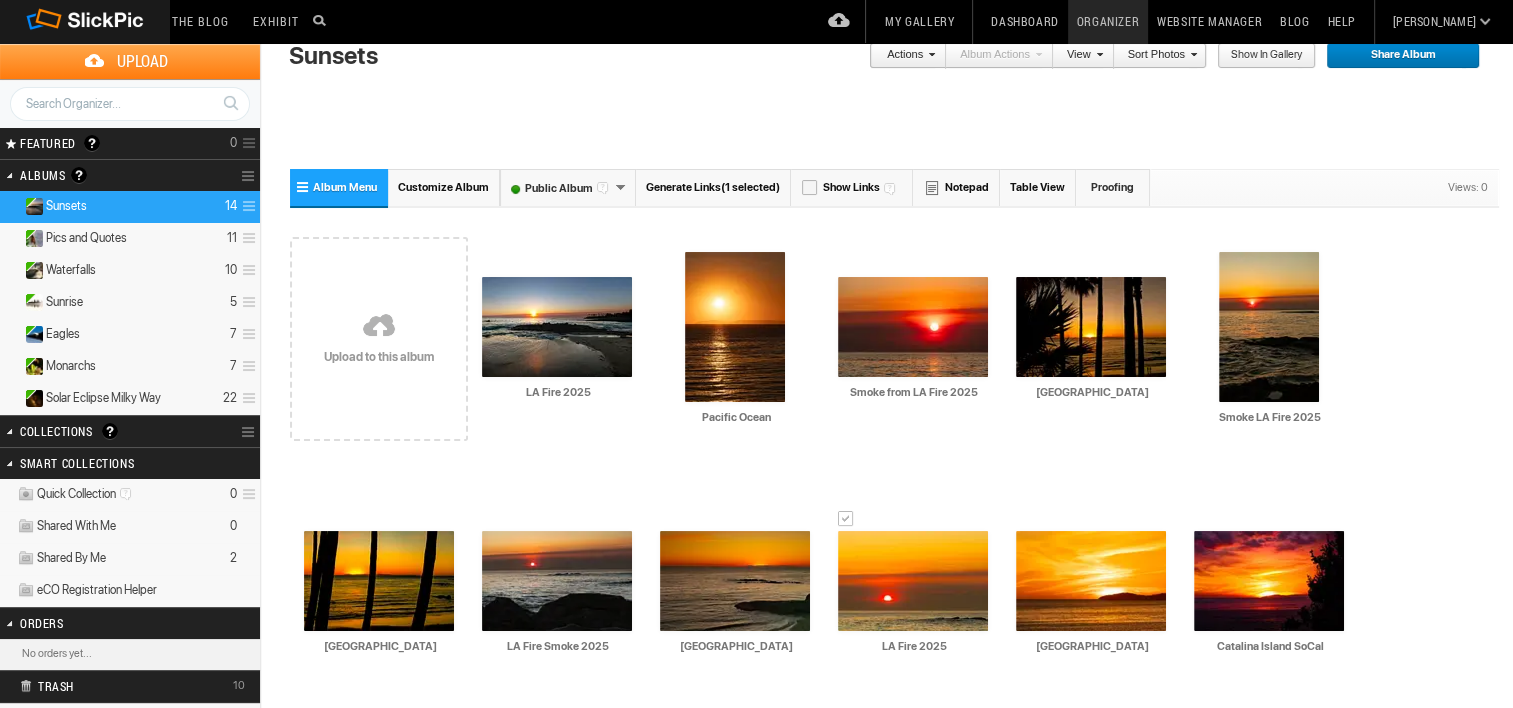 scroll, scrollTop: 0, scrollLeft: 0, axis: both 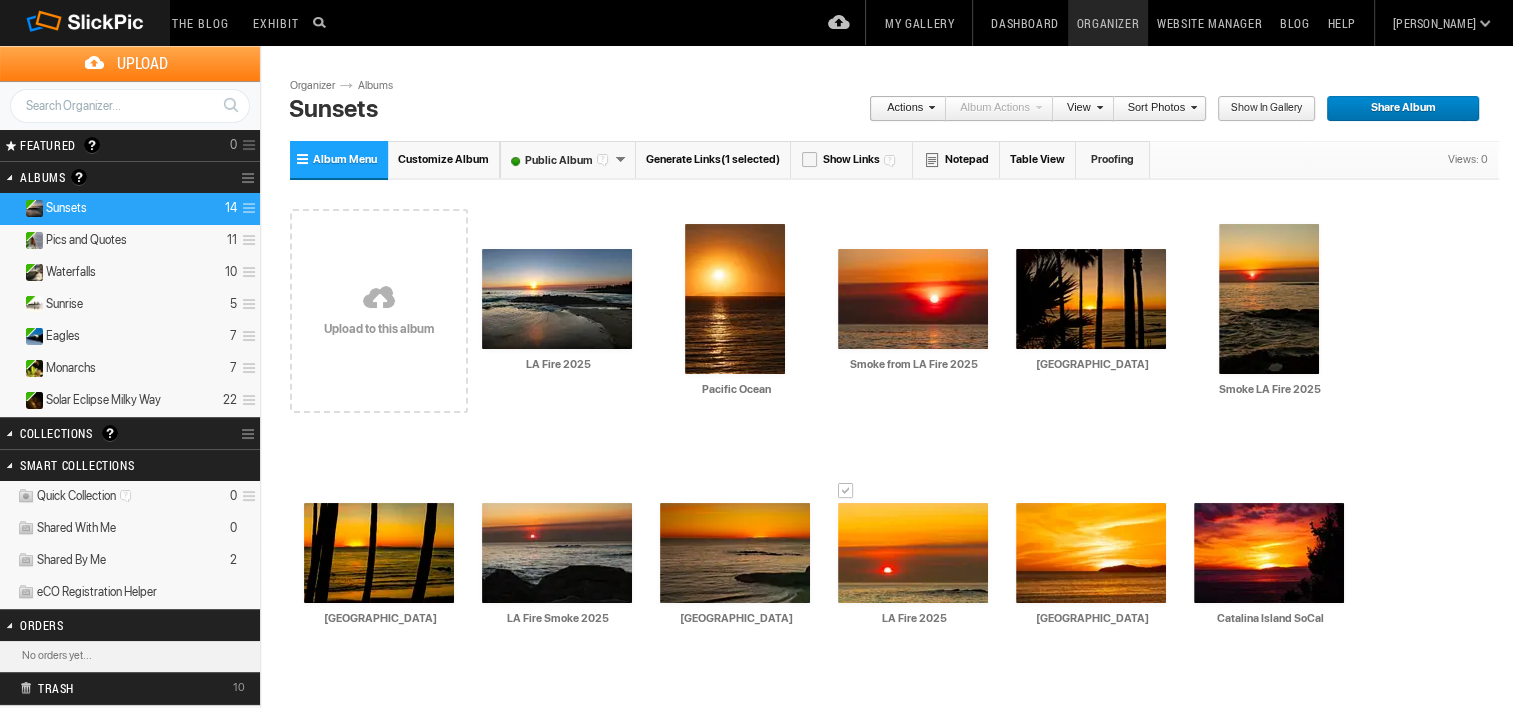 click at bounding box center (379, 299) 